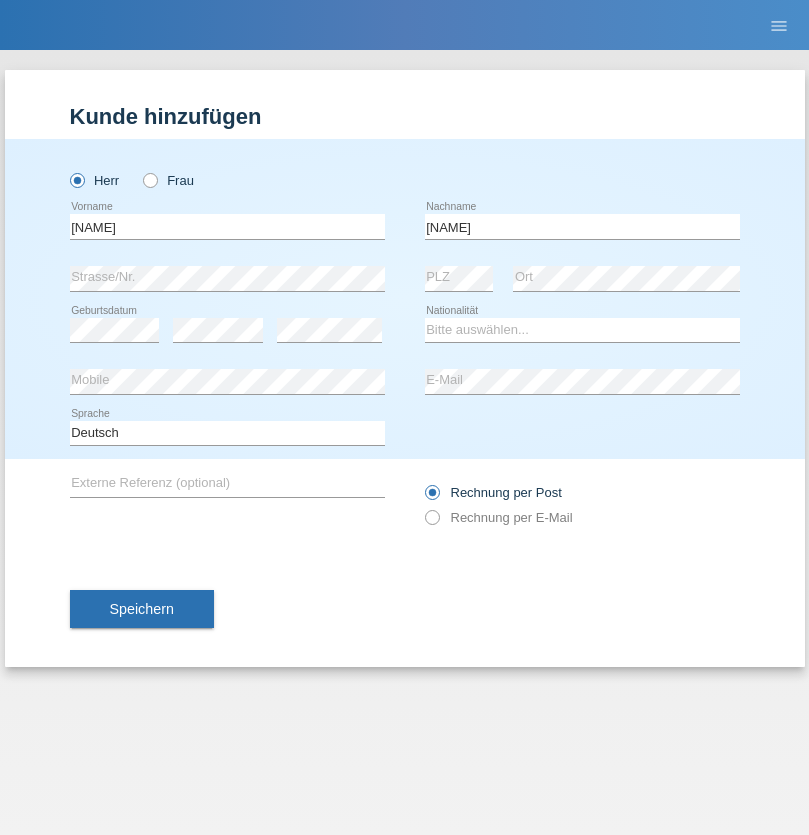 scroll, scrollTop: 0, scrollLeft: 0, axis: both 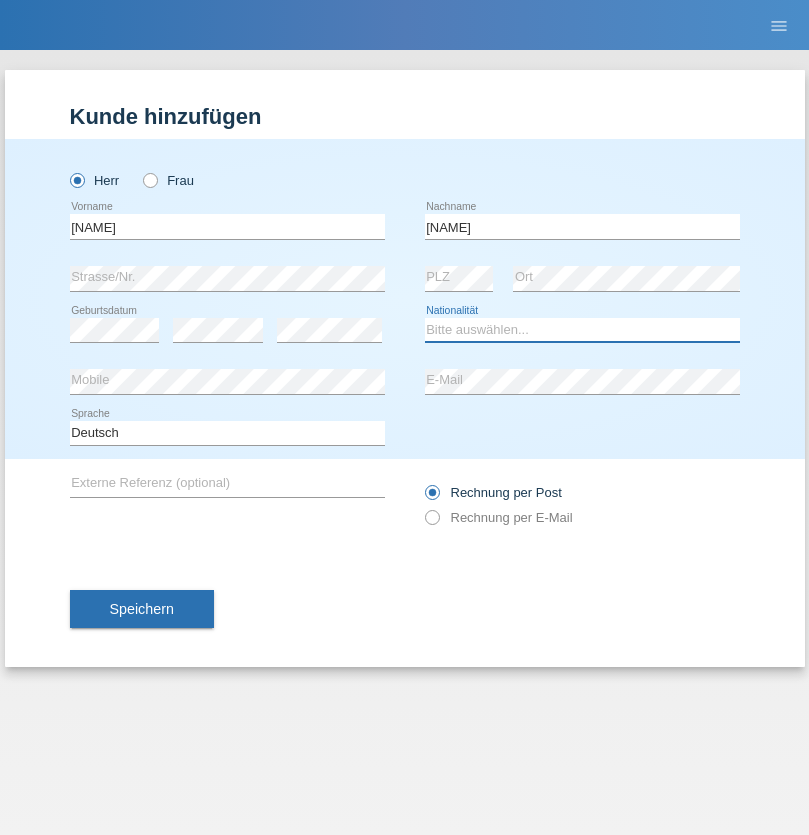 select on "GH" 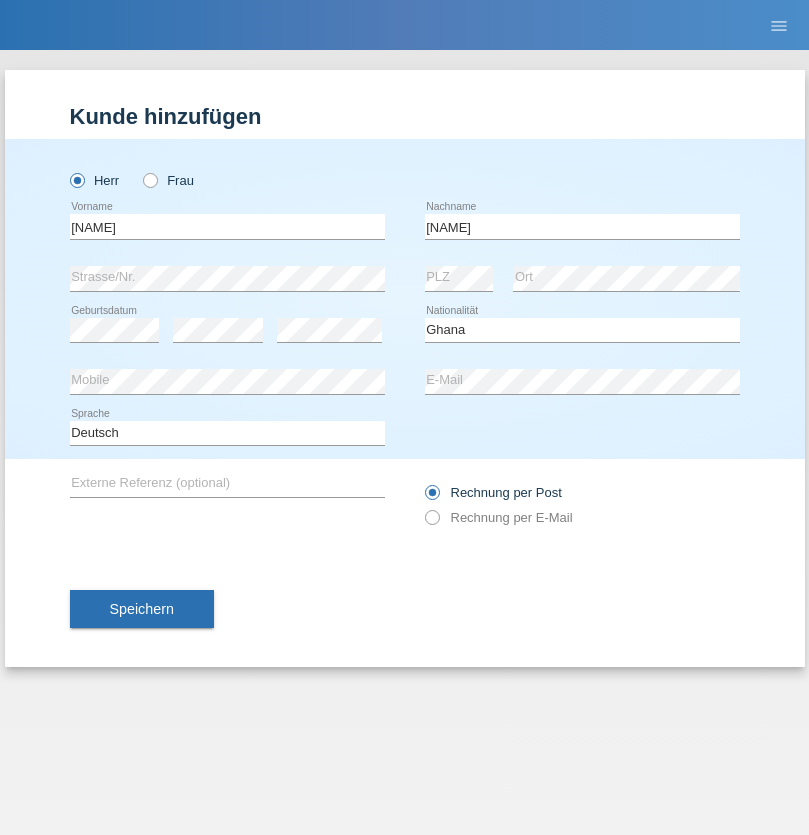 select on "C" 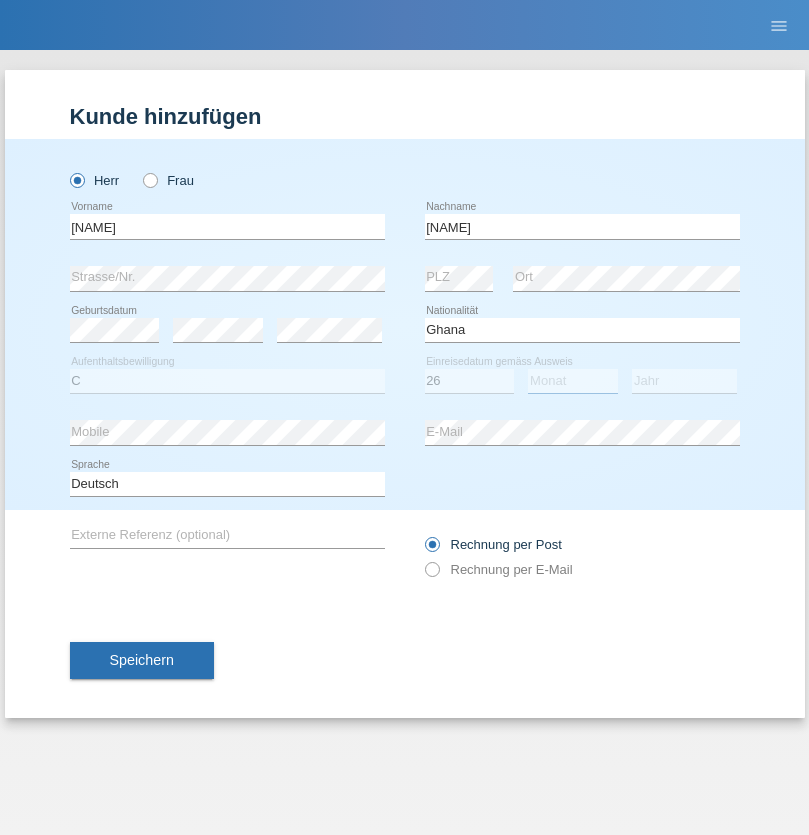 select on "08" 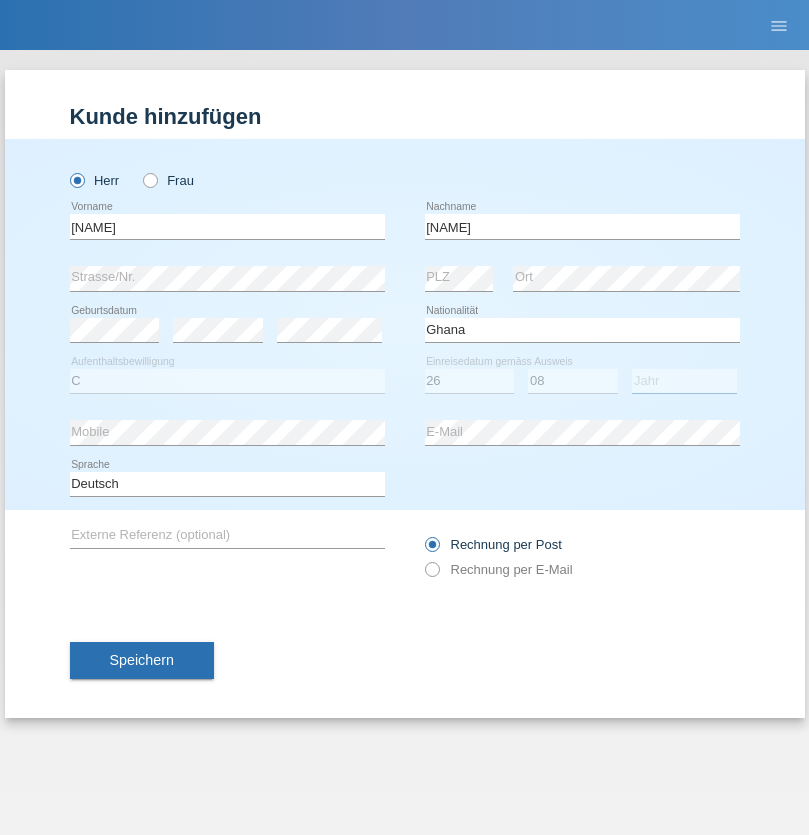 select on "2010" 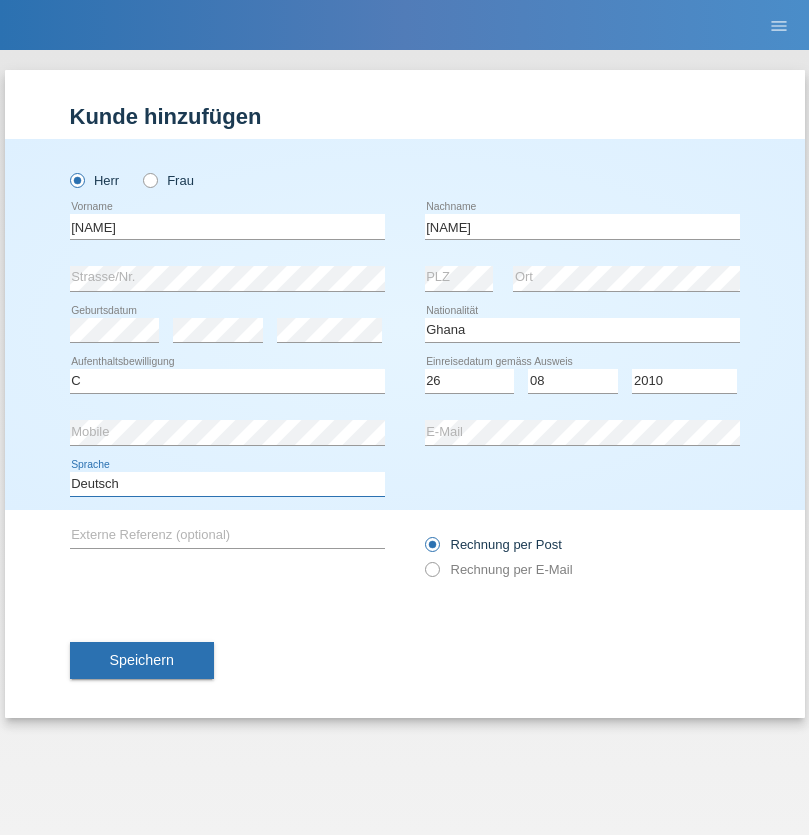 select on "en" 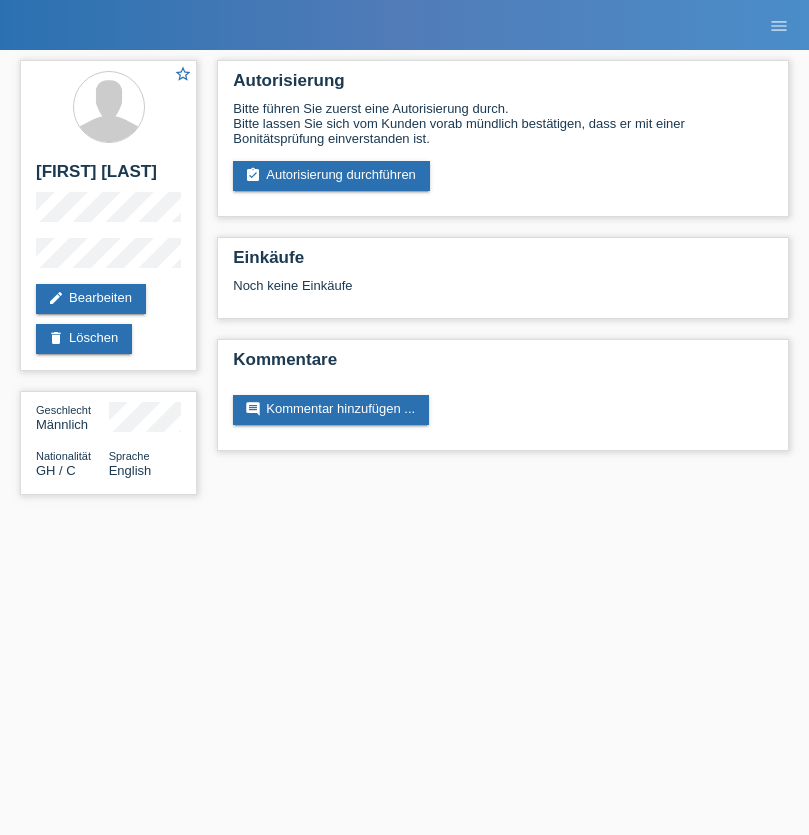 scroll, scrollTop: 0, scrollLeft: 0, axis: both 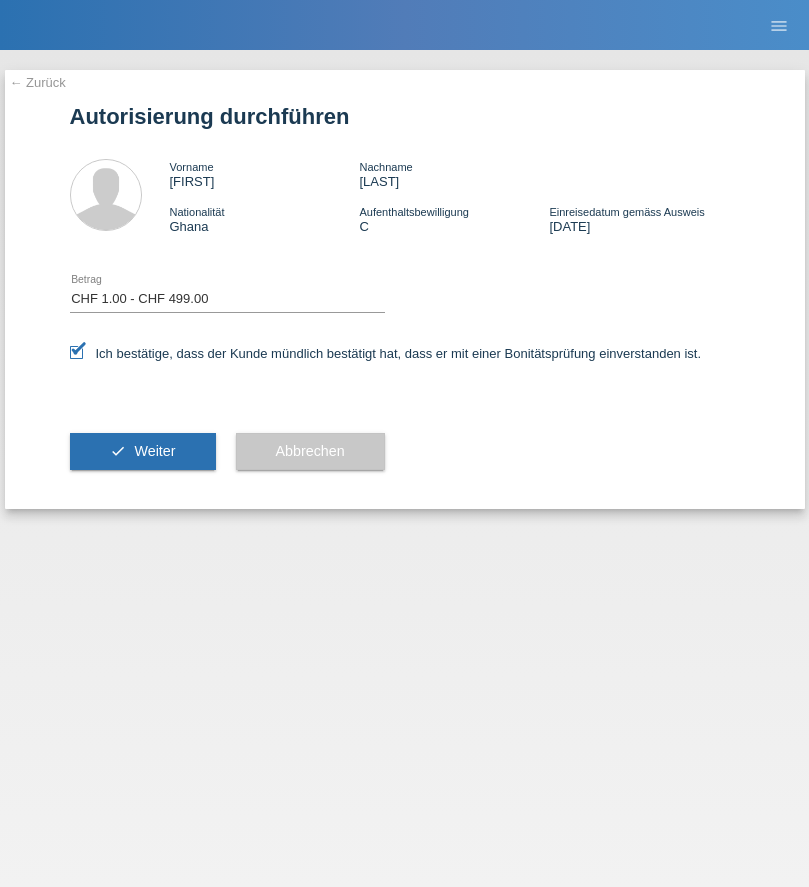 select on "1" 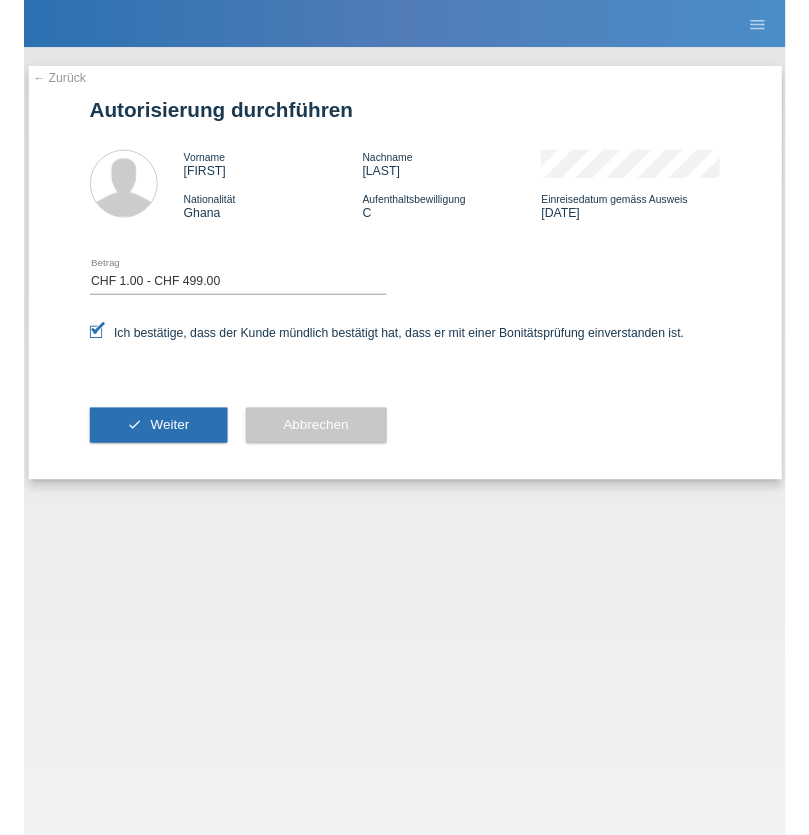 scroll, scrollTop: 0, scrollLeft: 0, axis: both 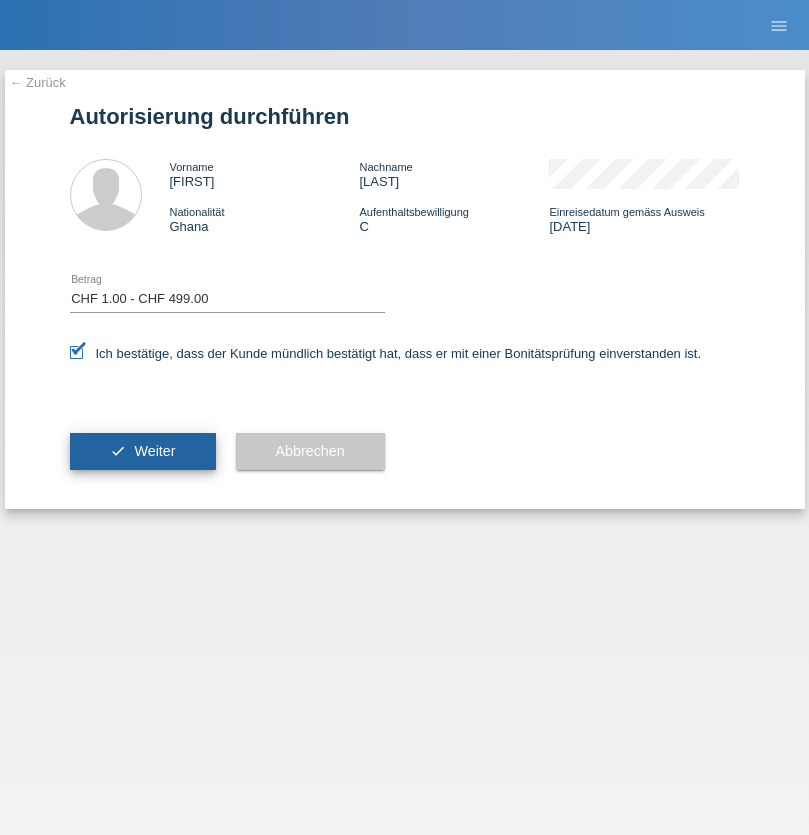 click on "Weiter" at bounding box center [154, 451] 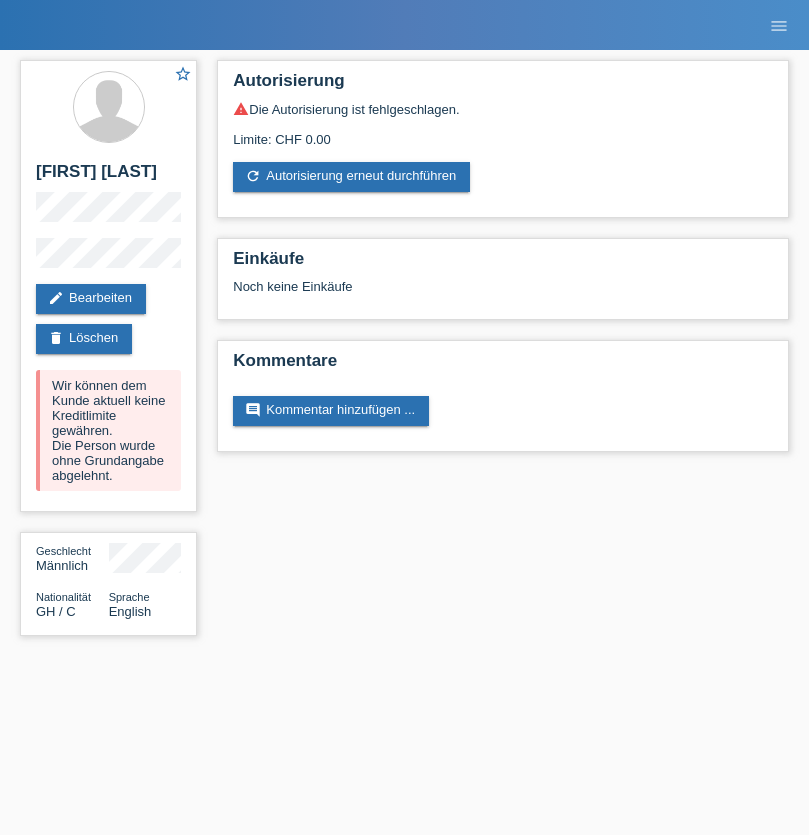 scroll, scrollTop: 0, scrollLeft: 0, axis: both 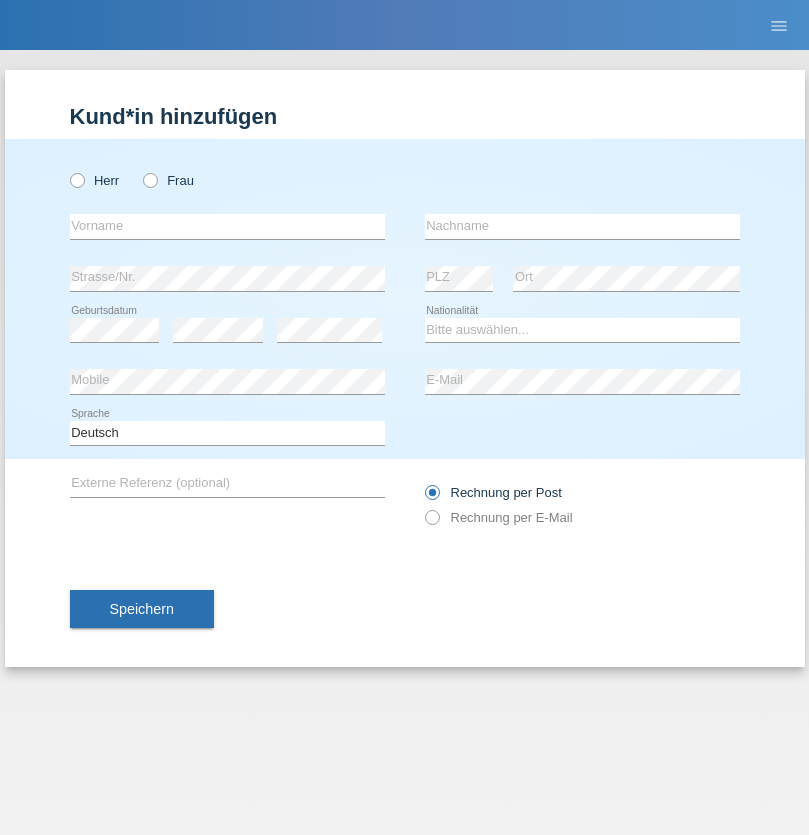 radio on "true" 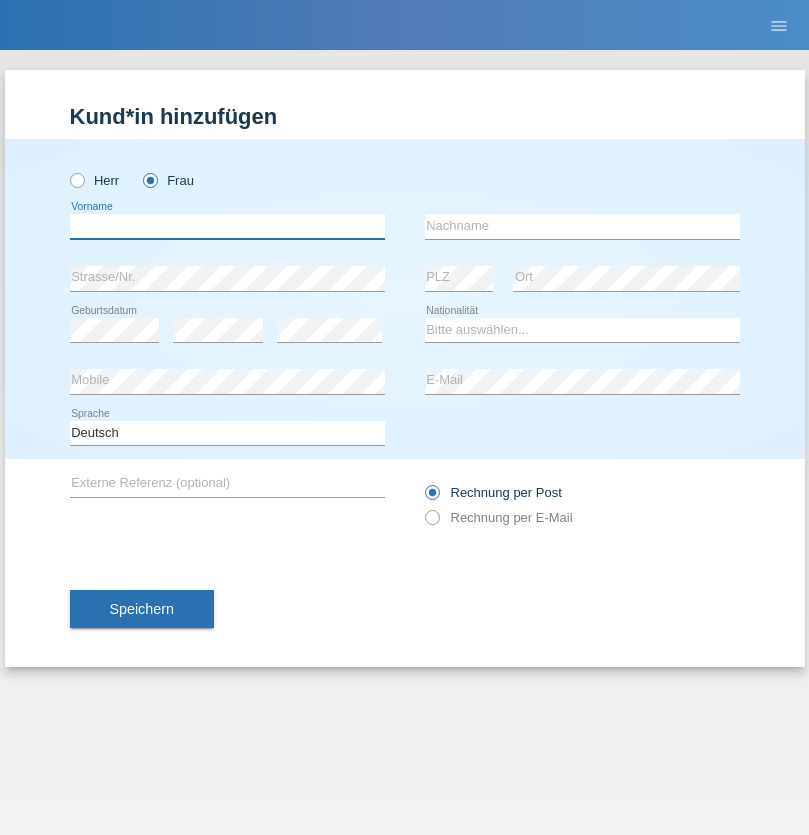 click at bounding box center (227, 226) 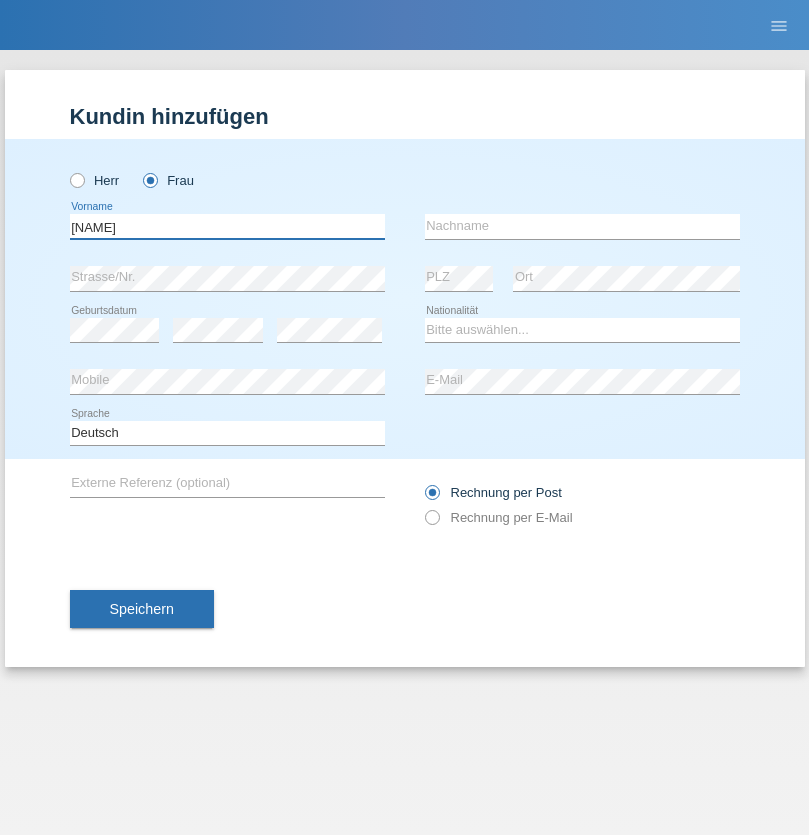 type on "[LAST]" 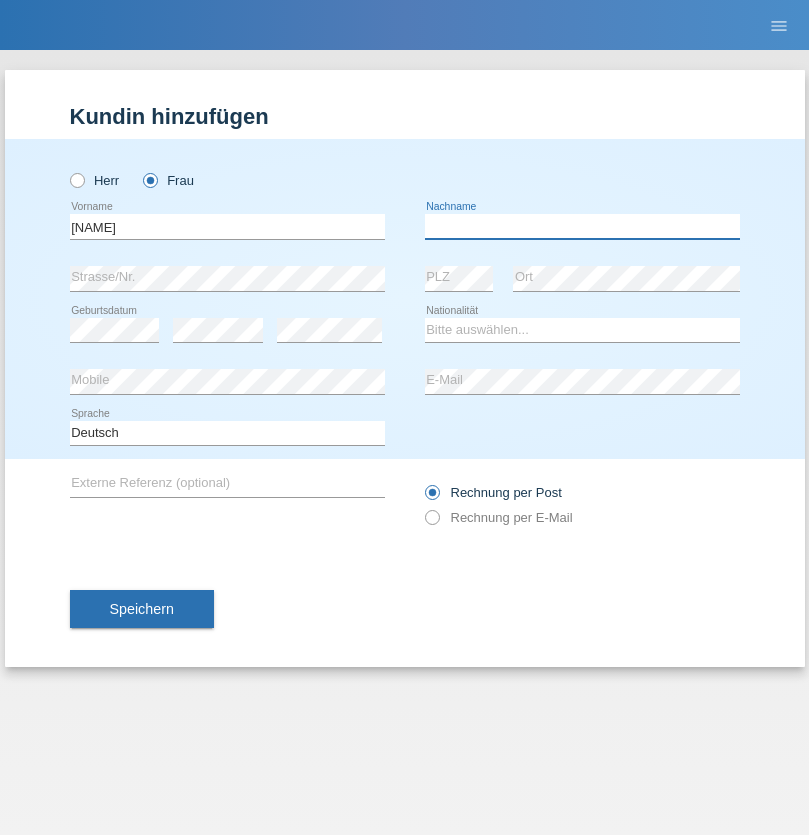 click at bounding box center (582, 226) 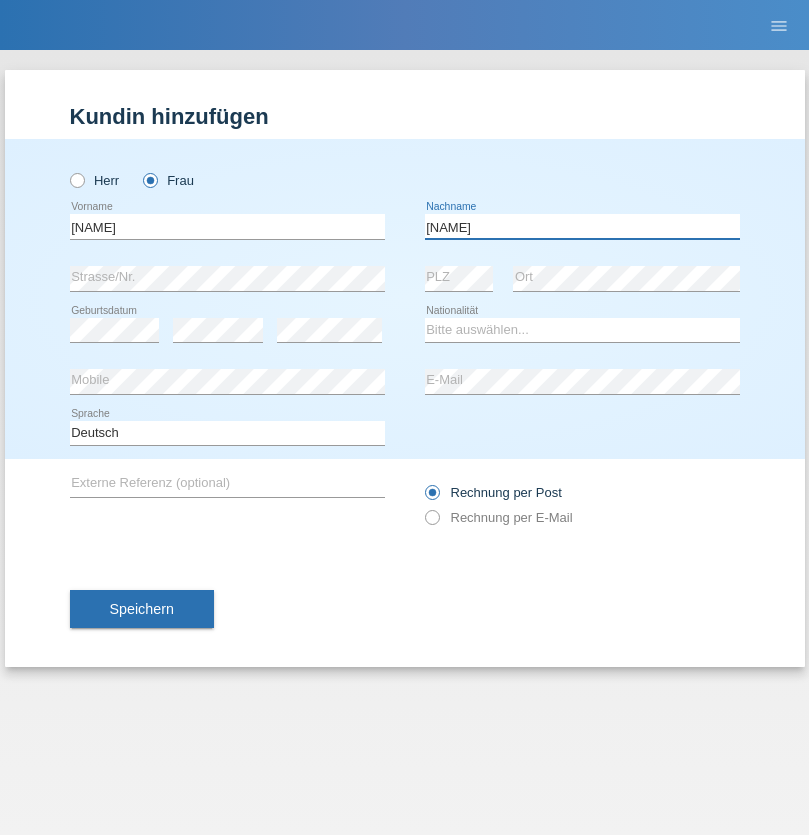 type on "[FIRST]" 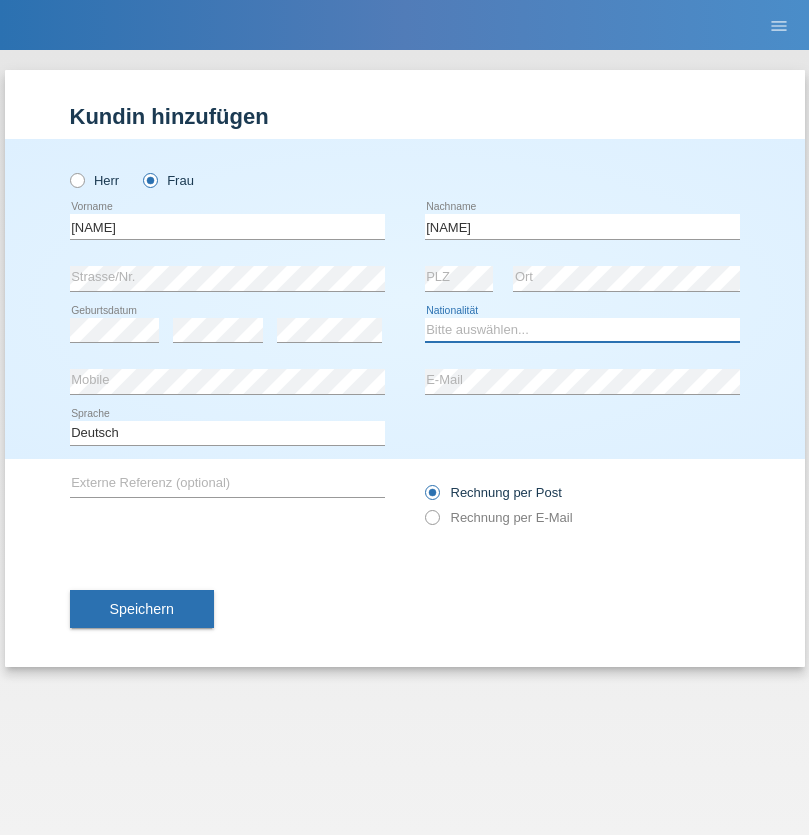 select on "CH" 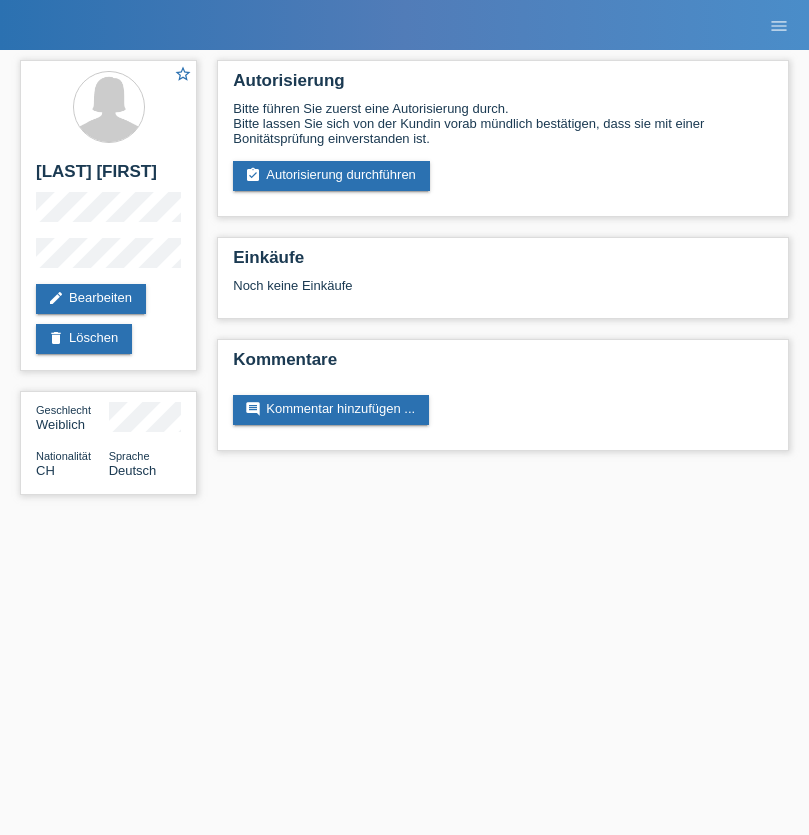 scroll, scrollTop: 0, scrollLeft: 0, axis: both 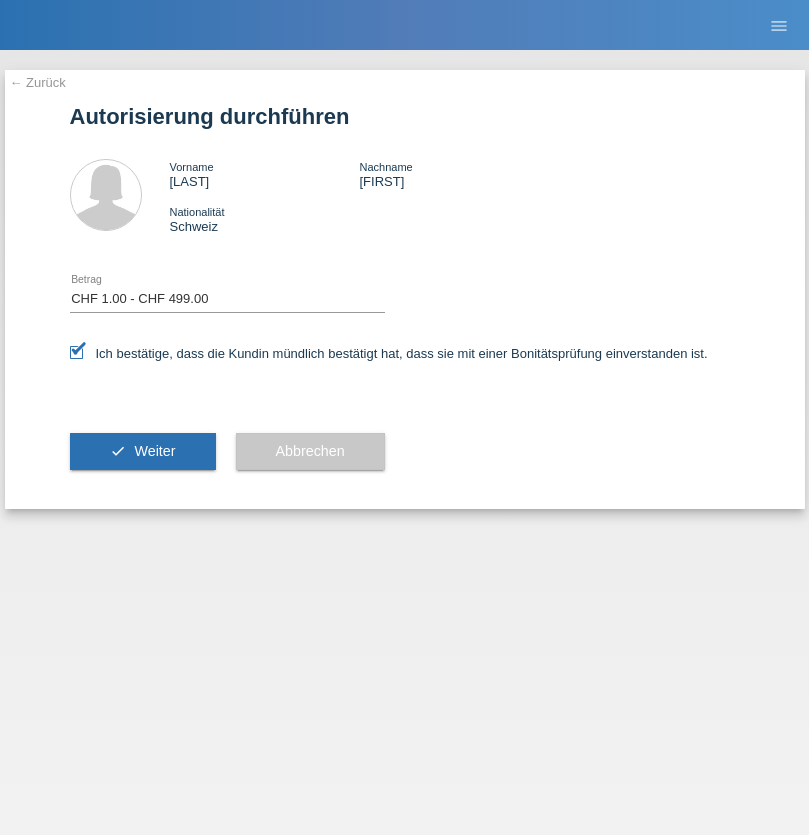 select on "1" 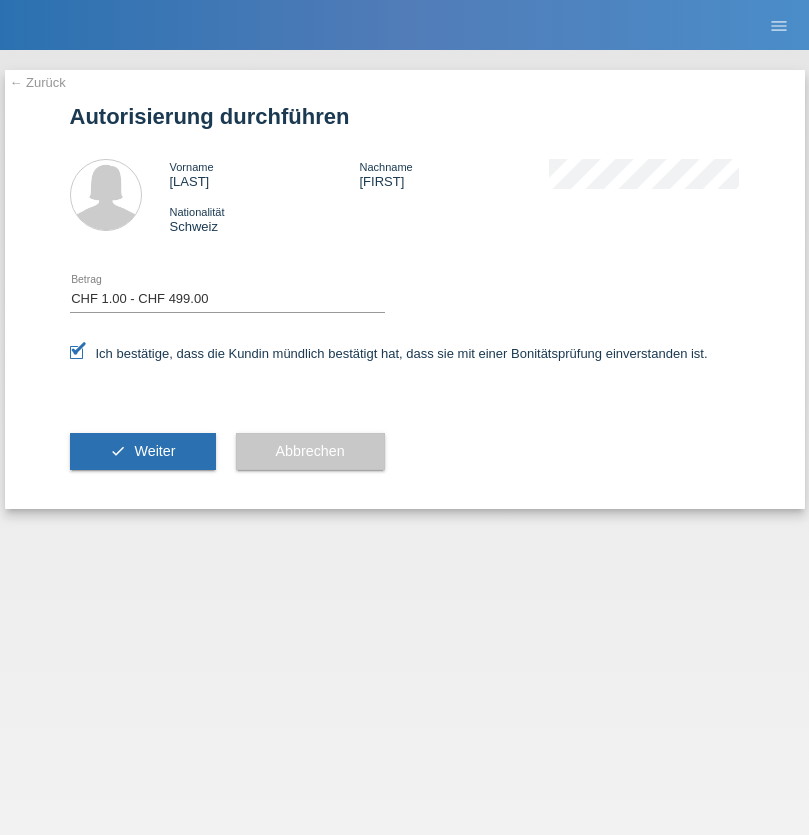 scroll, scrollTop: 0, scrollLeft: 0, axis: both 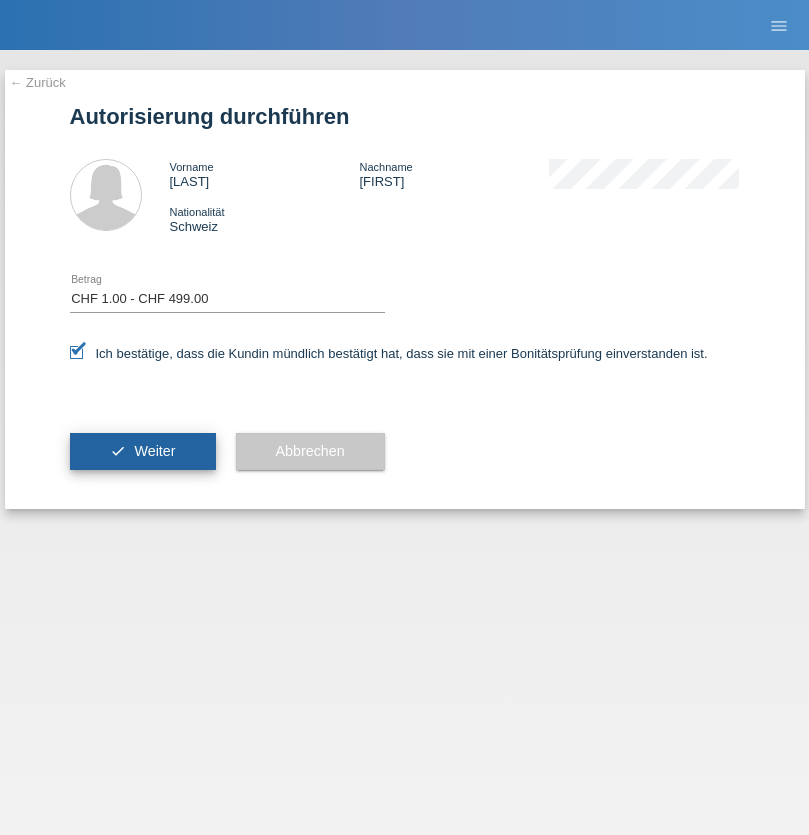 click on "Weiter" at bounding box center (154, 451) 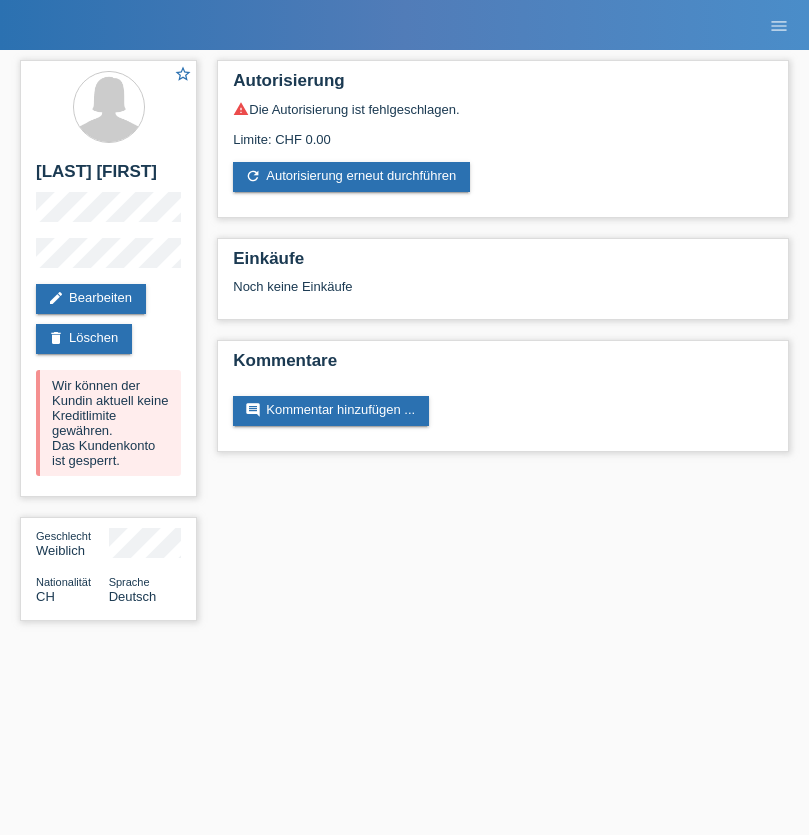 scroll, scrollTop: 0, scrollLeft: 0, axis: both 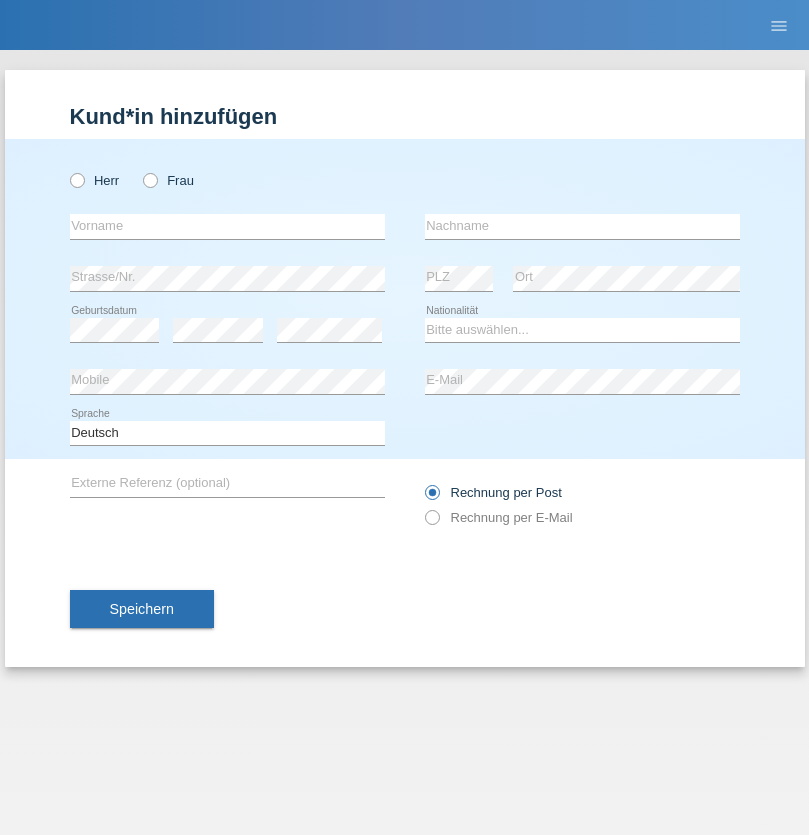 radio on "true" 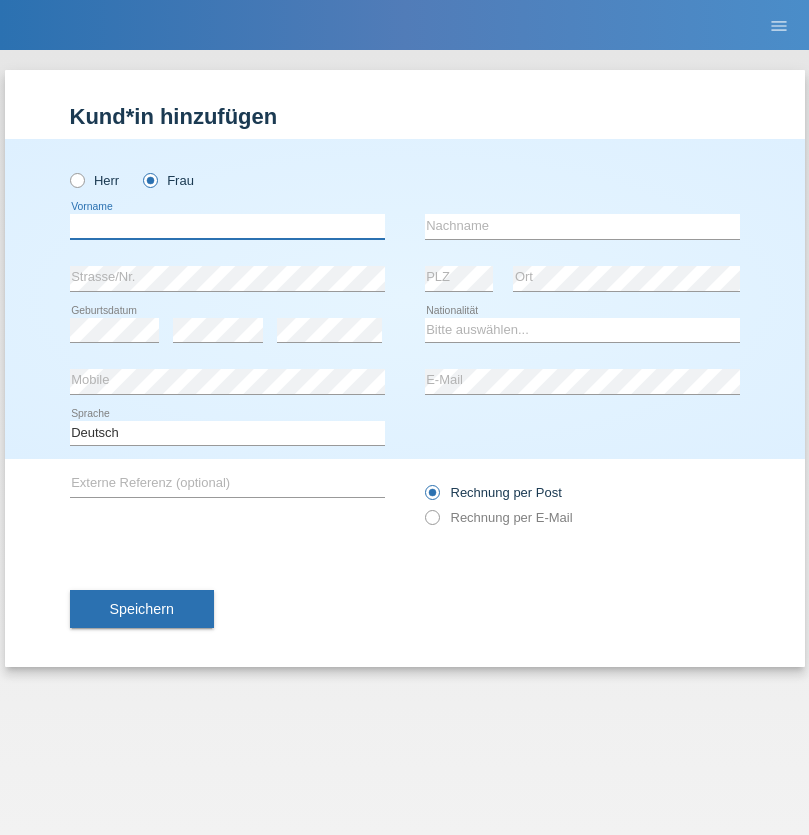 click at bounding box center [227, 226] 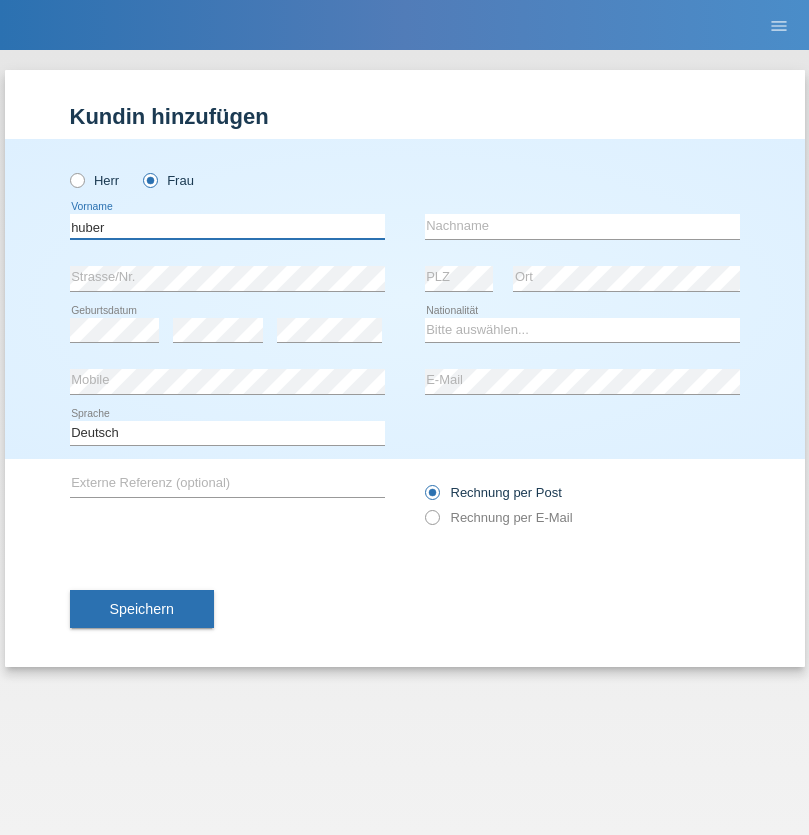 type on "[LAST]" 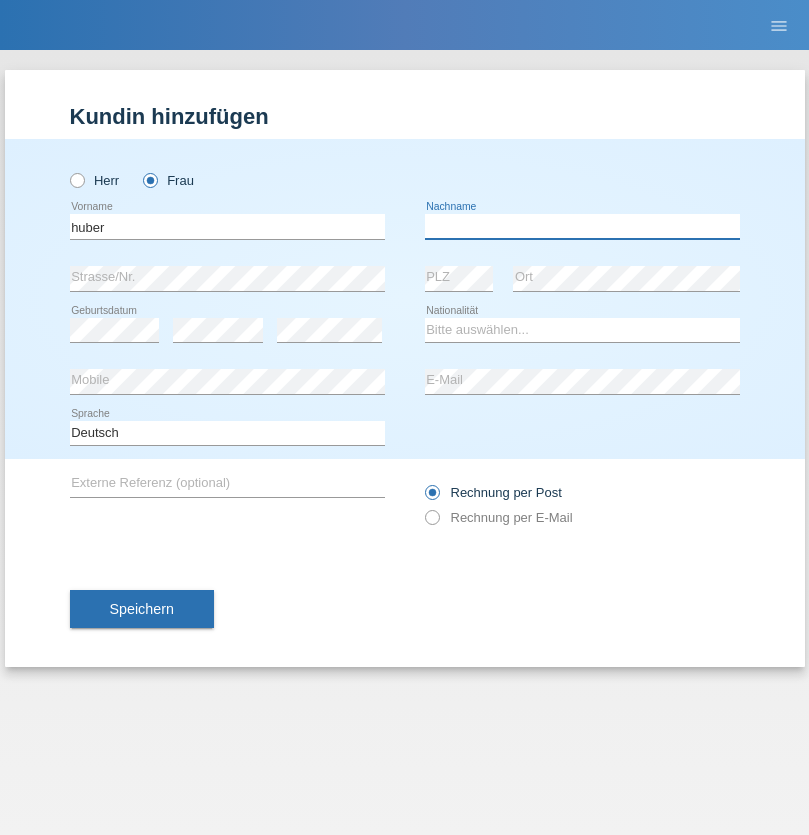 click at bounding box center [582, 226] 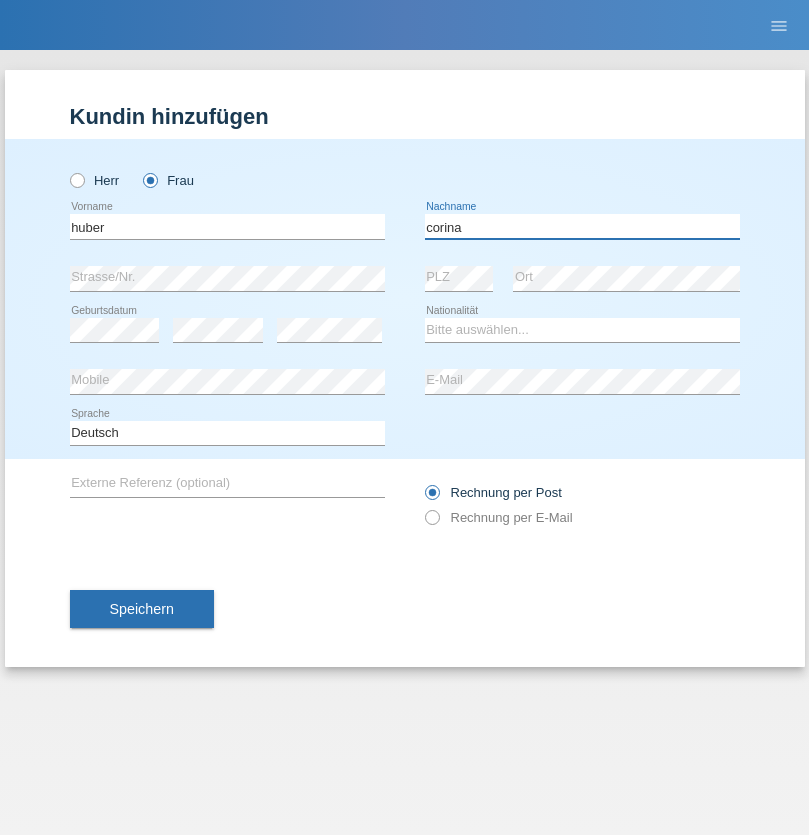 type on "[FIRST]" 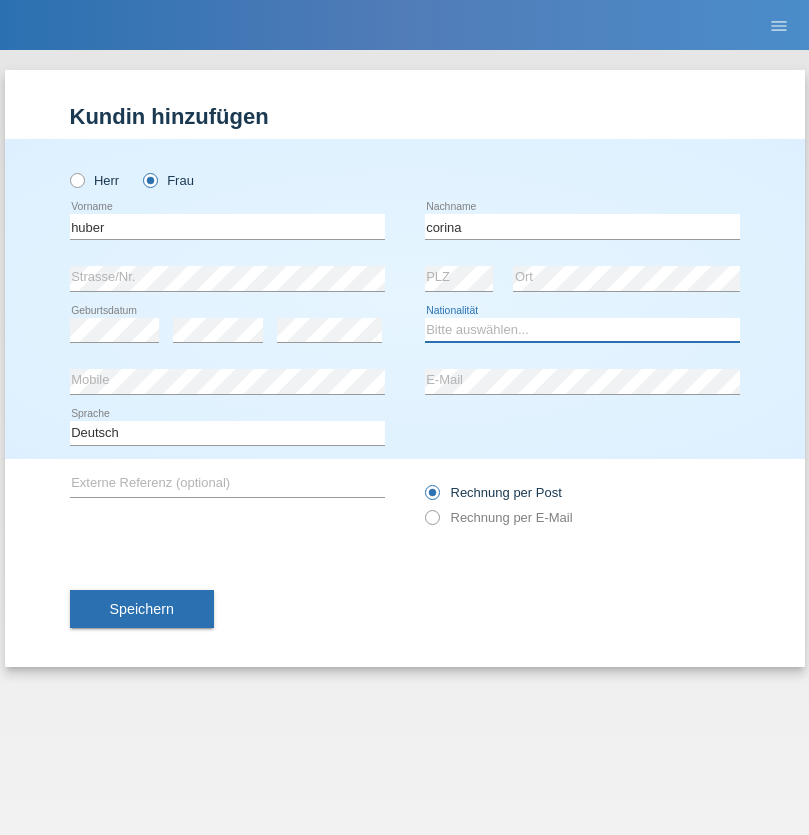 select on "CH" 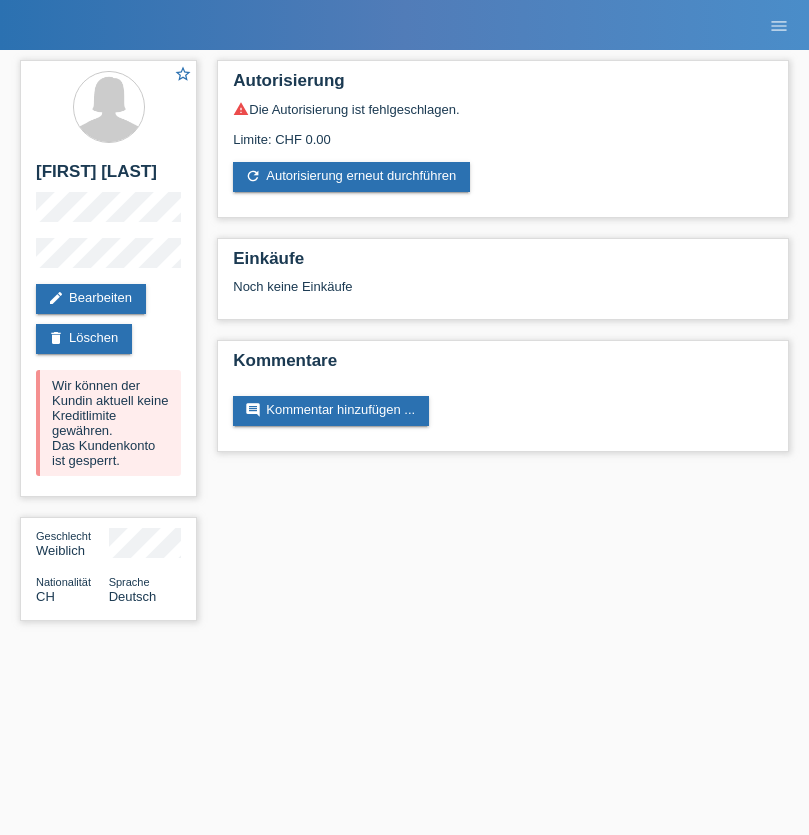scroll, scrollTop: 0, scrollLeft: 0, axis: both 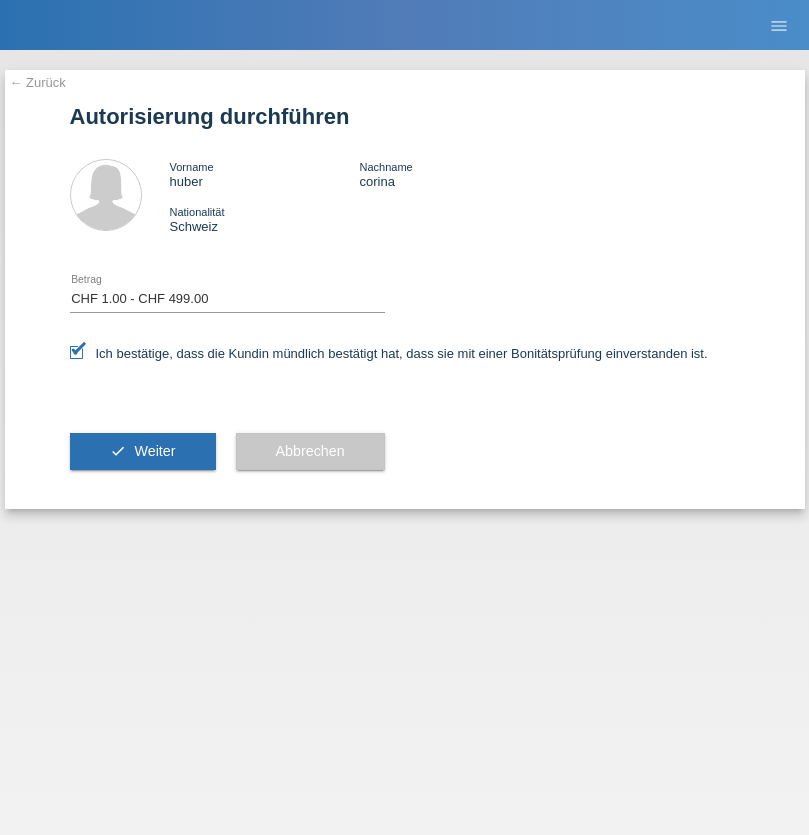 select on "1" 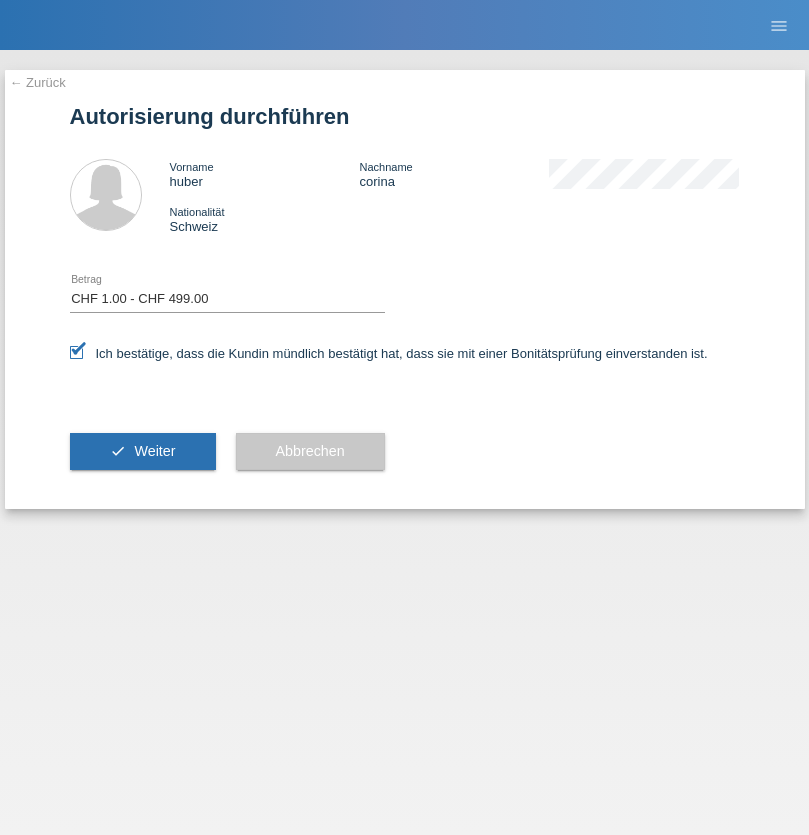 scroll, scrollTop: 0, scrollLeft: 0, axis: both 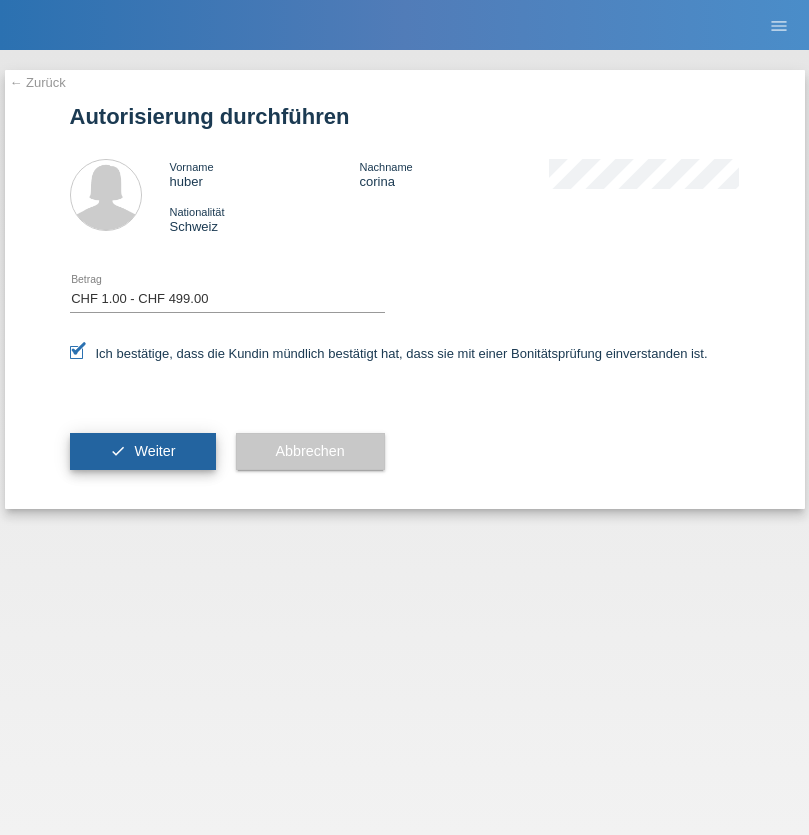 click on "Weiter" at bounding box center [154, 451] 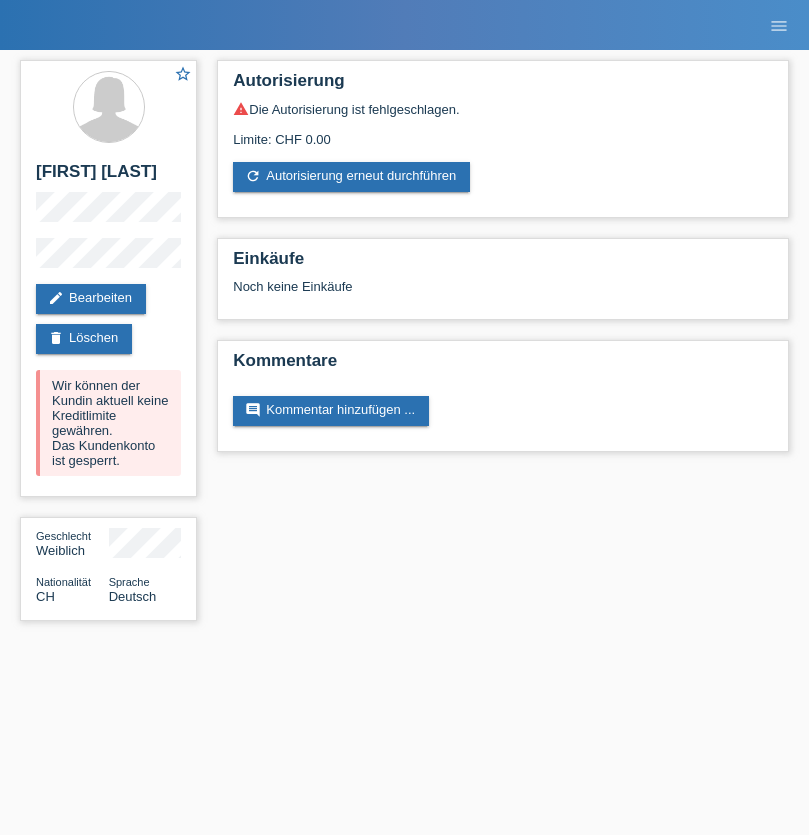 scroll, scrollTop: 0, scrollLeft: 0, axis: both 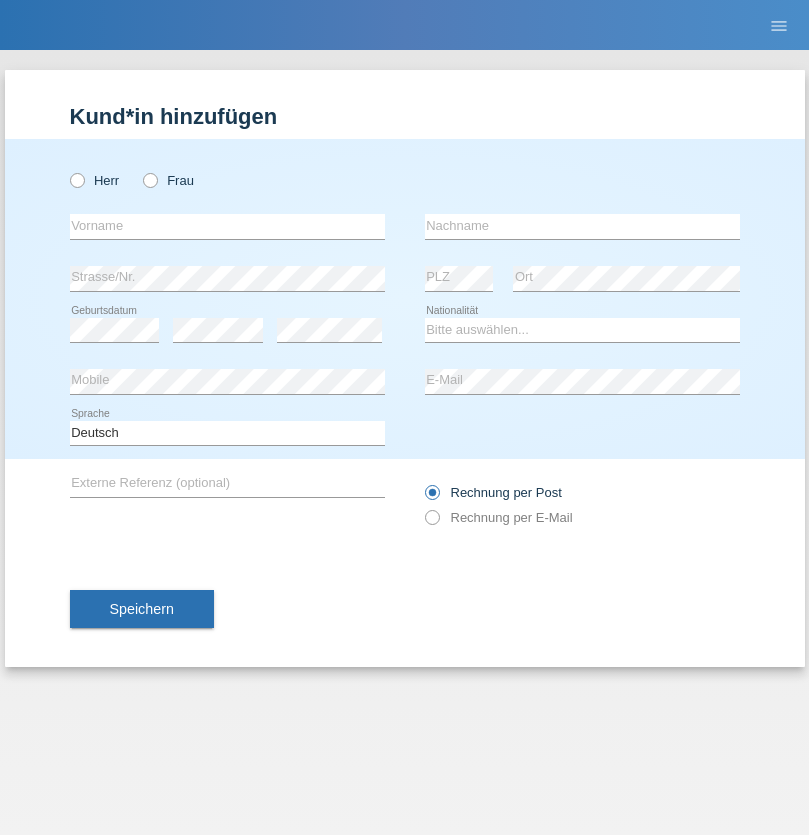 radio on "true" 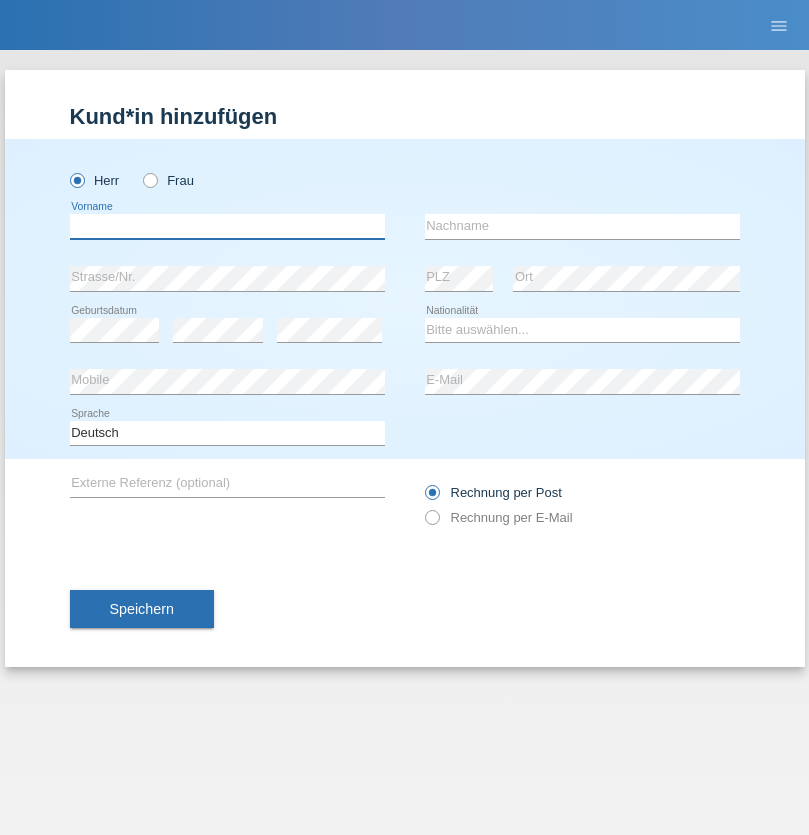 click at bounding box center (227, 226) 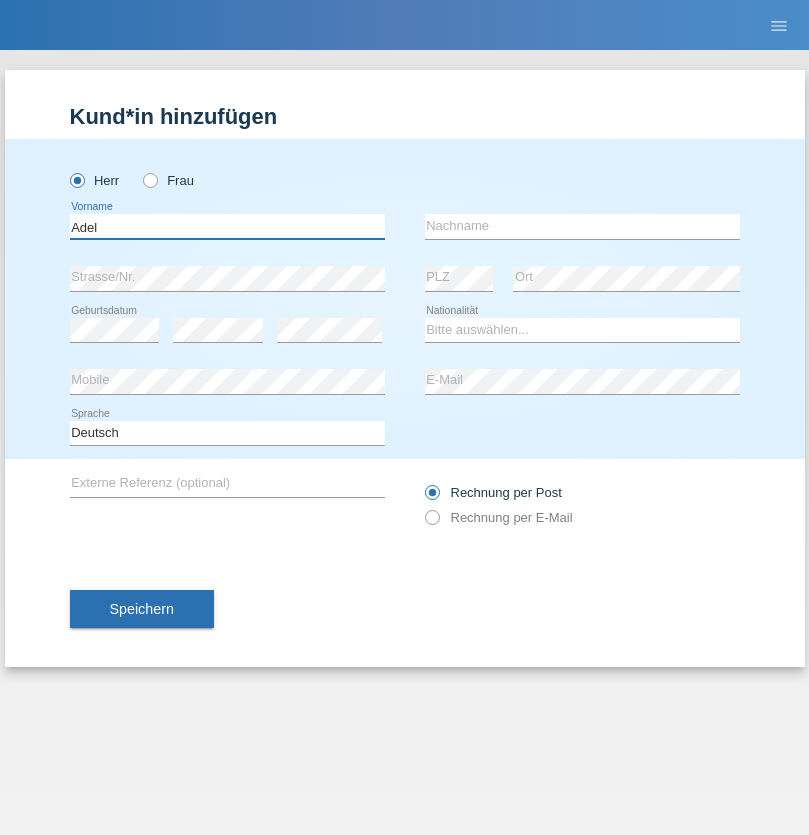 type on "Adel" 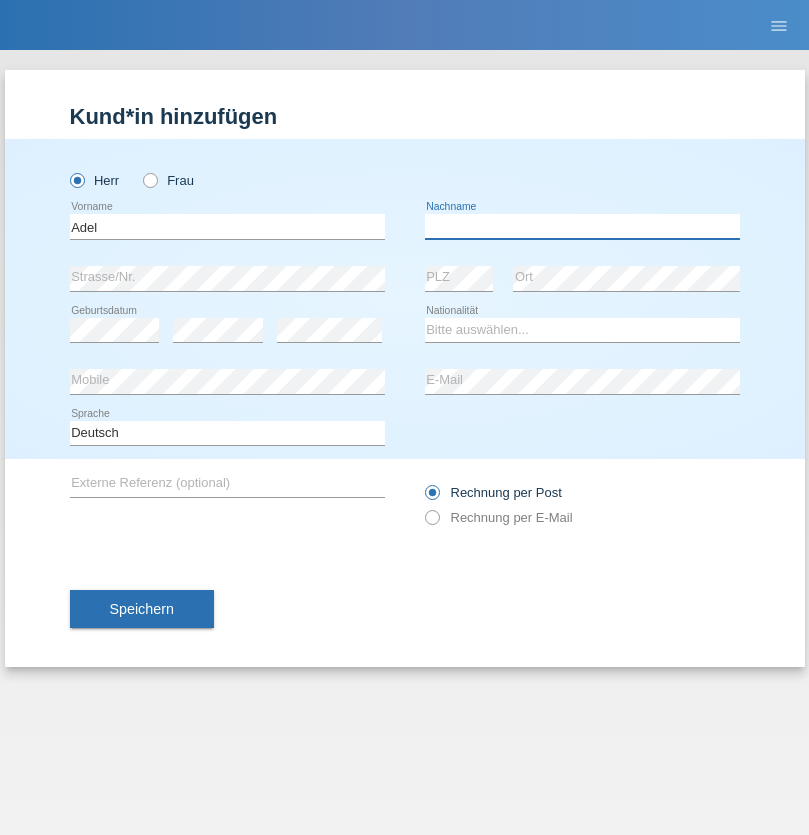 click at bounding box center [582, 226] 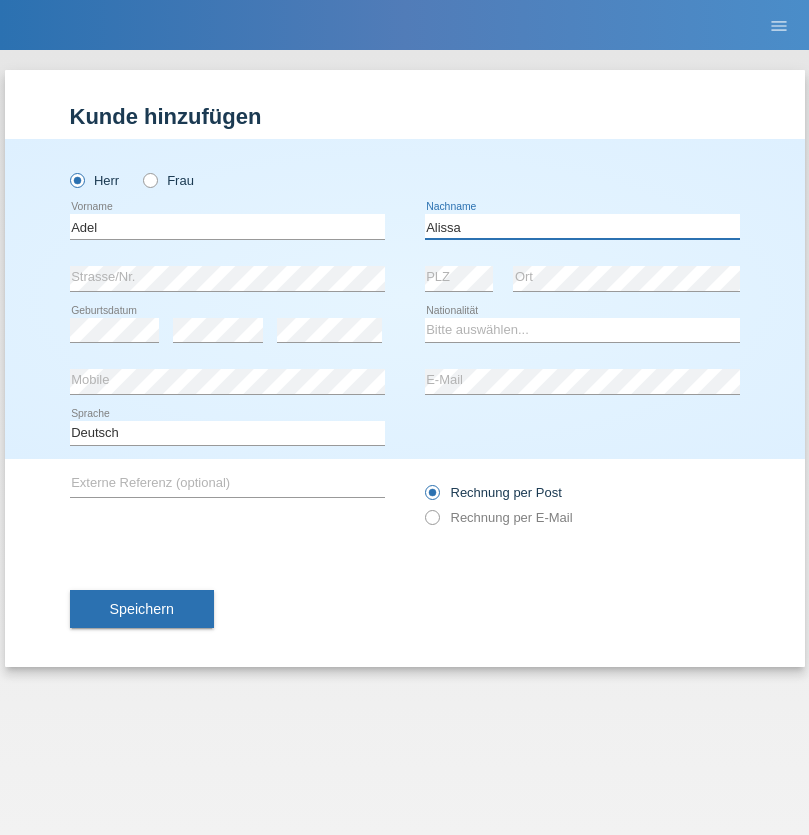 type on "Alissa" 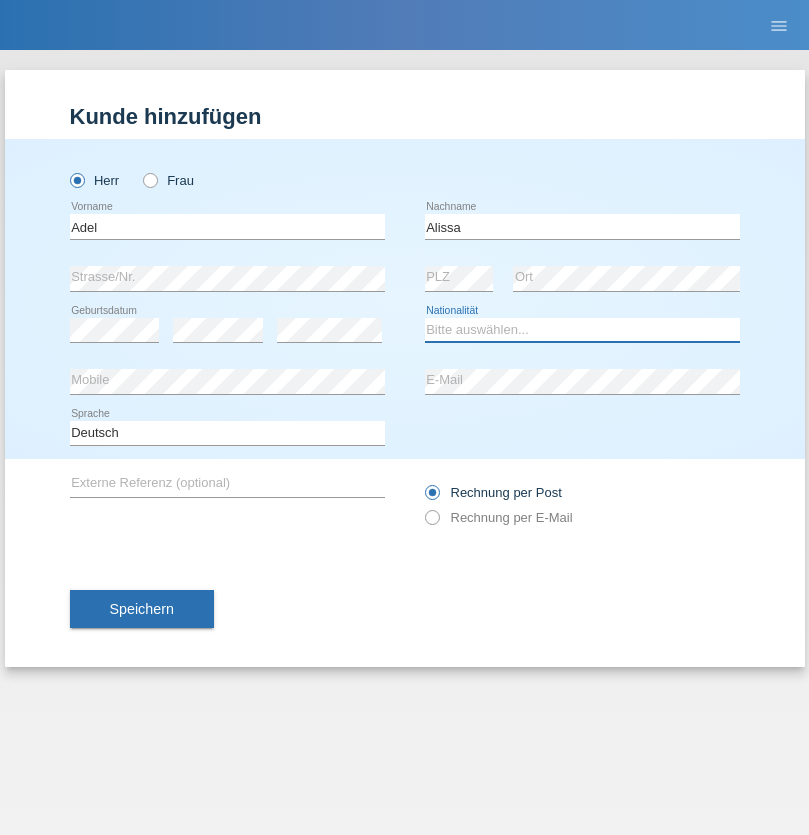 select on "SY" 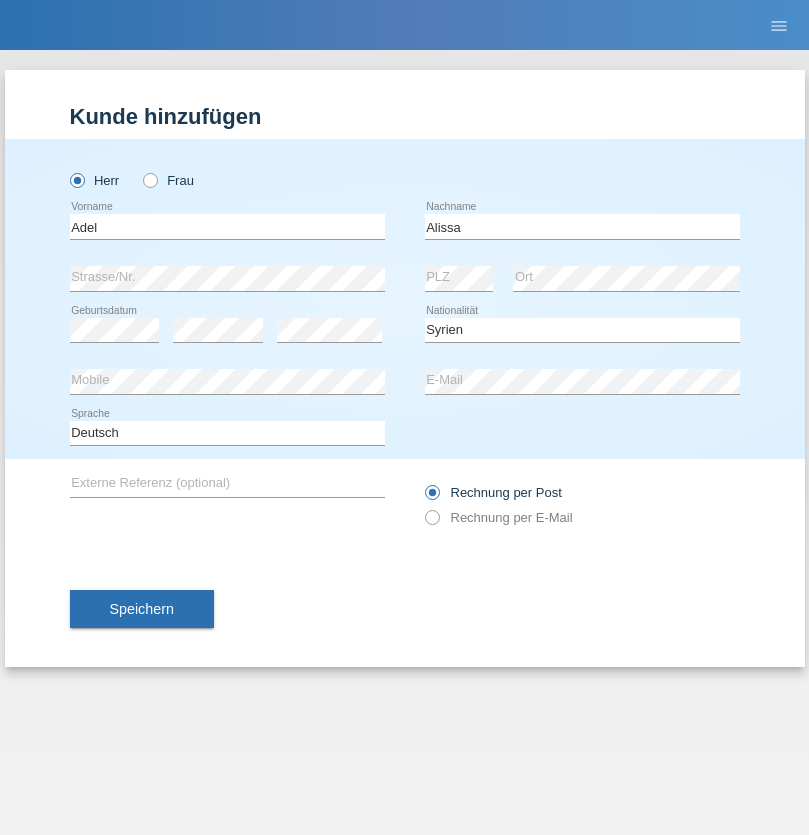 select on "C" 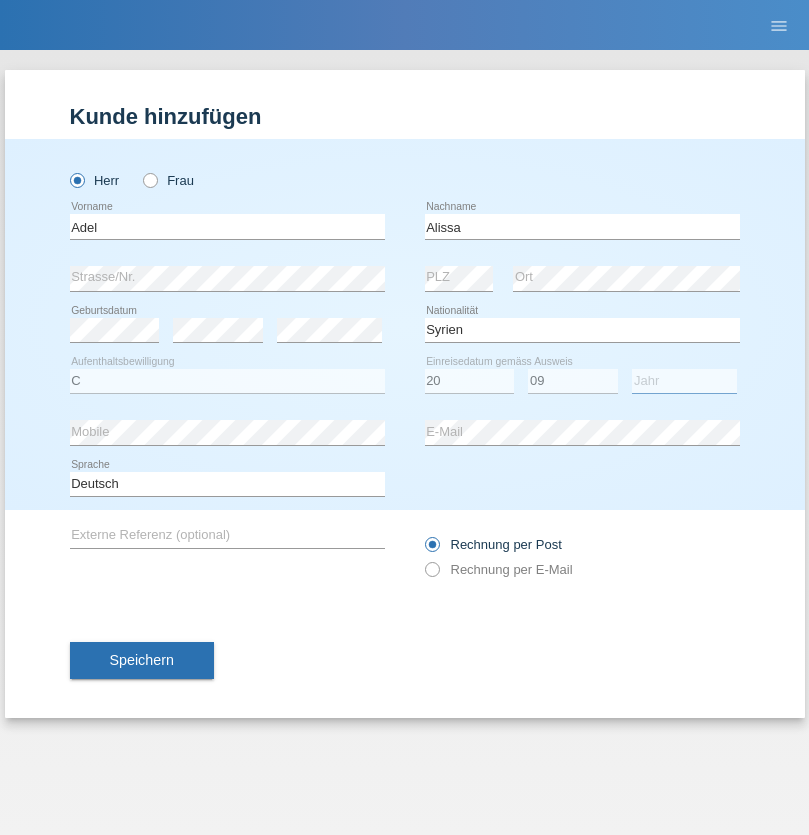 select on "2018" 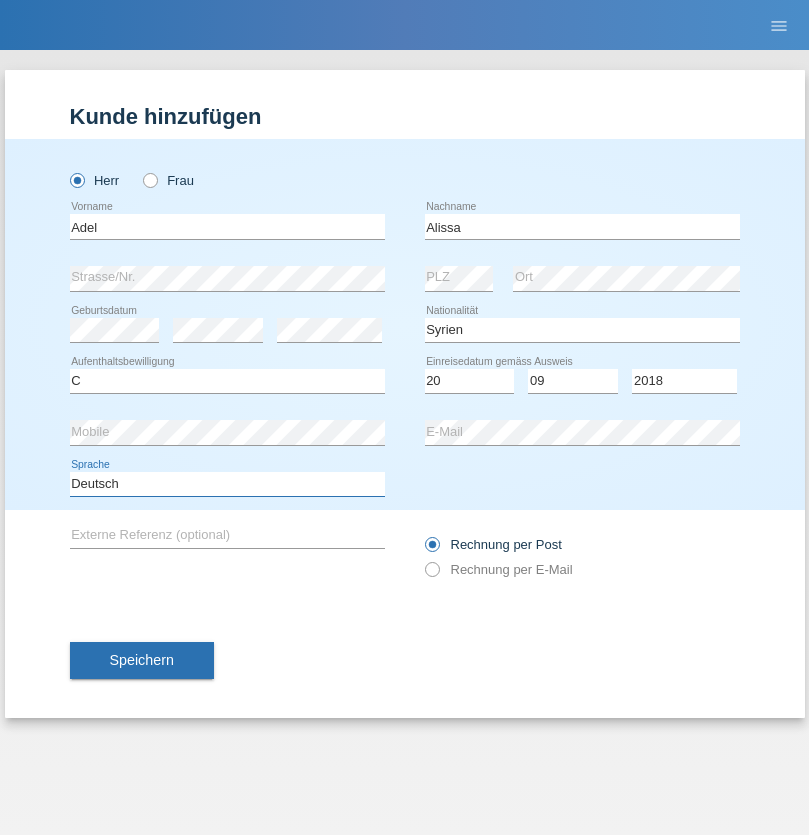 select on "en" 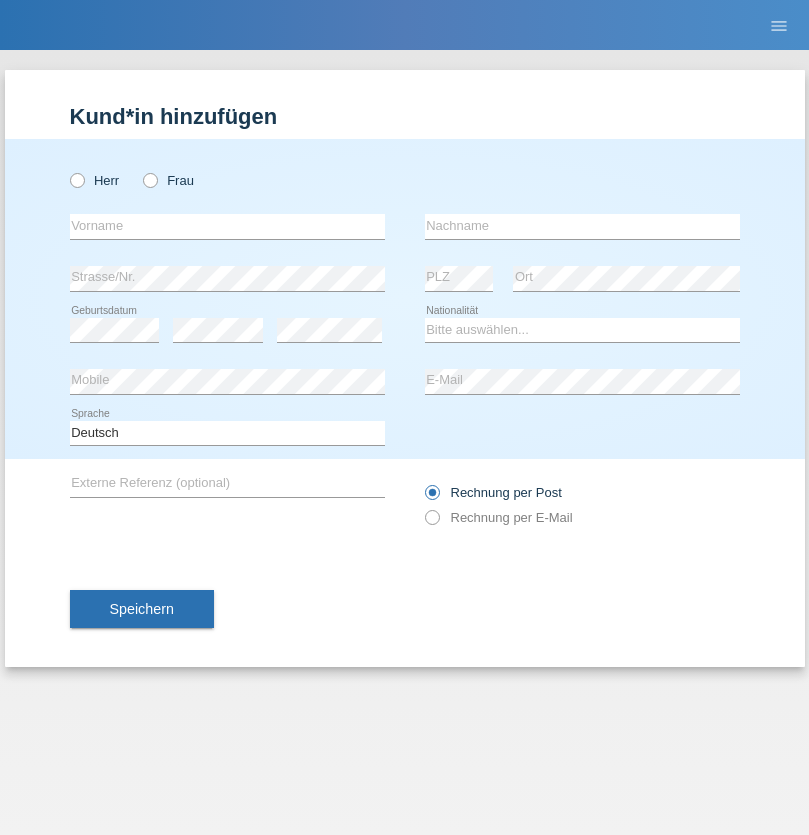 scroll, scrollTop: 0, scrollLeft: 0, axis: both 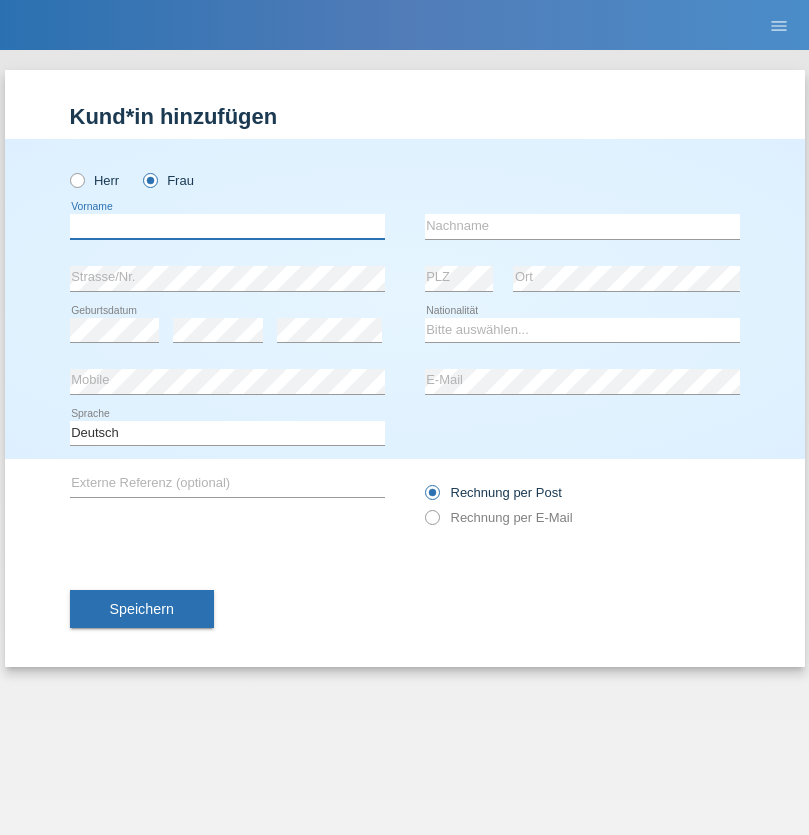 click at bounding box center (227, 226) 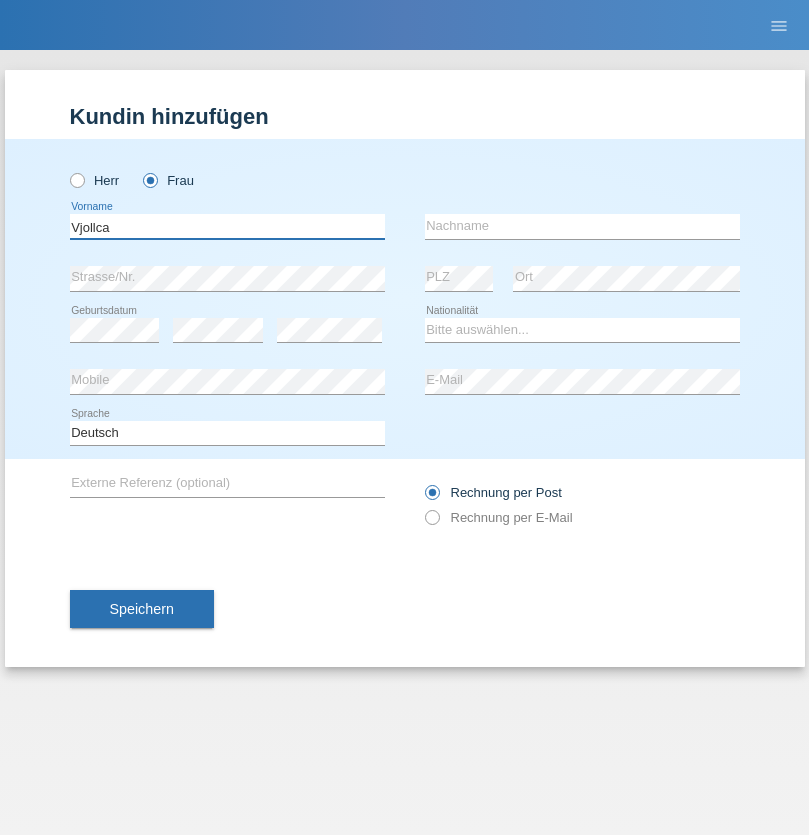 type on "Vjollca" 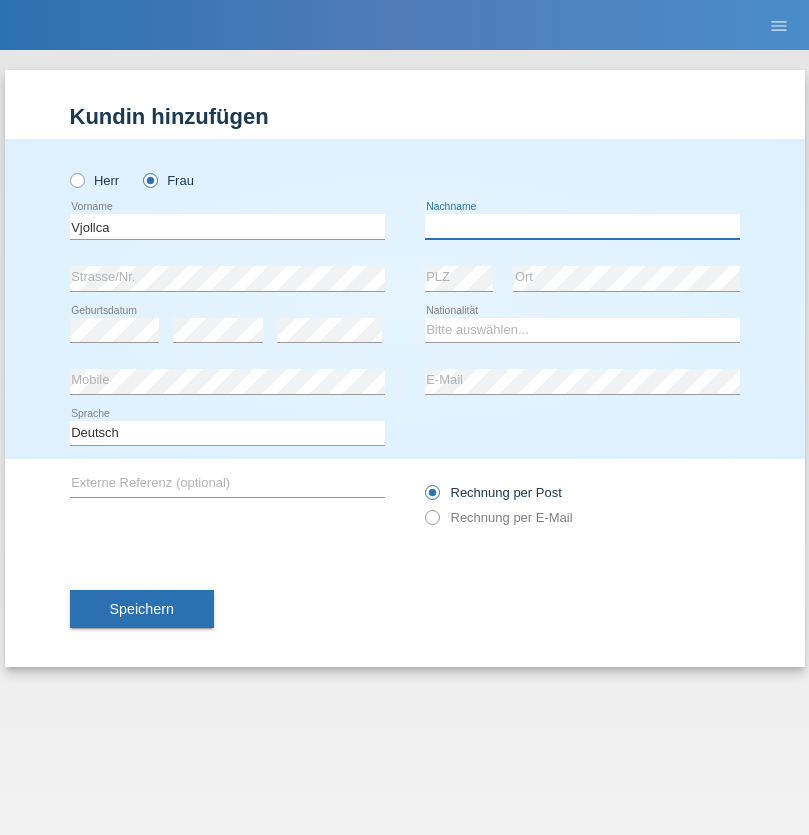 click at bounding box center [582, 226] 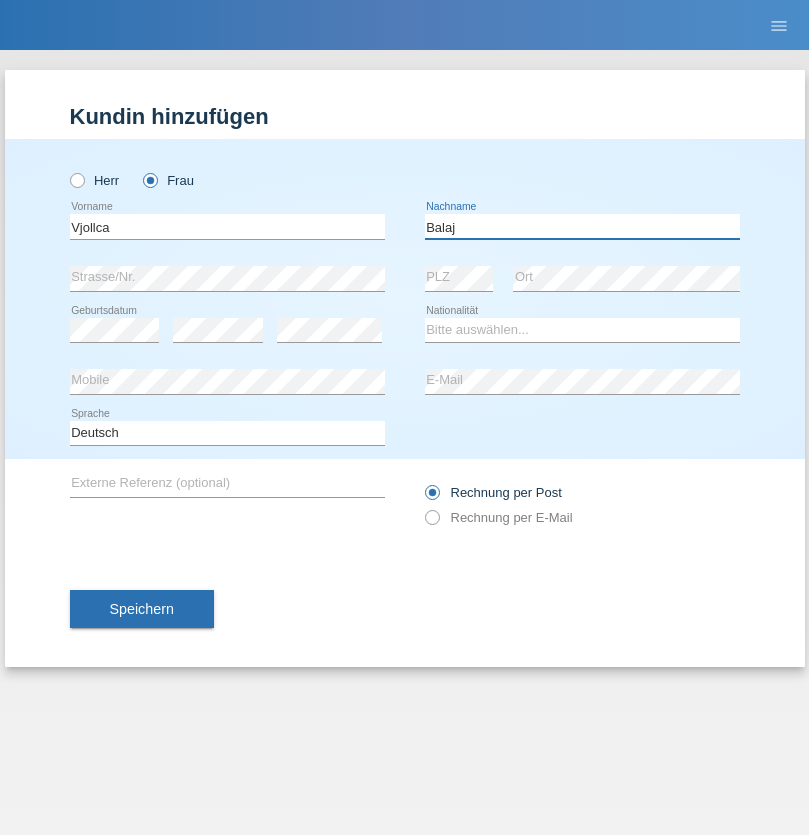 type on "Balaj" 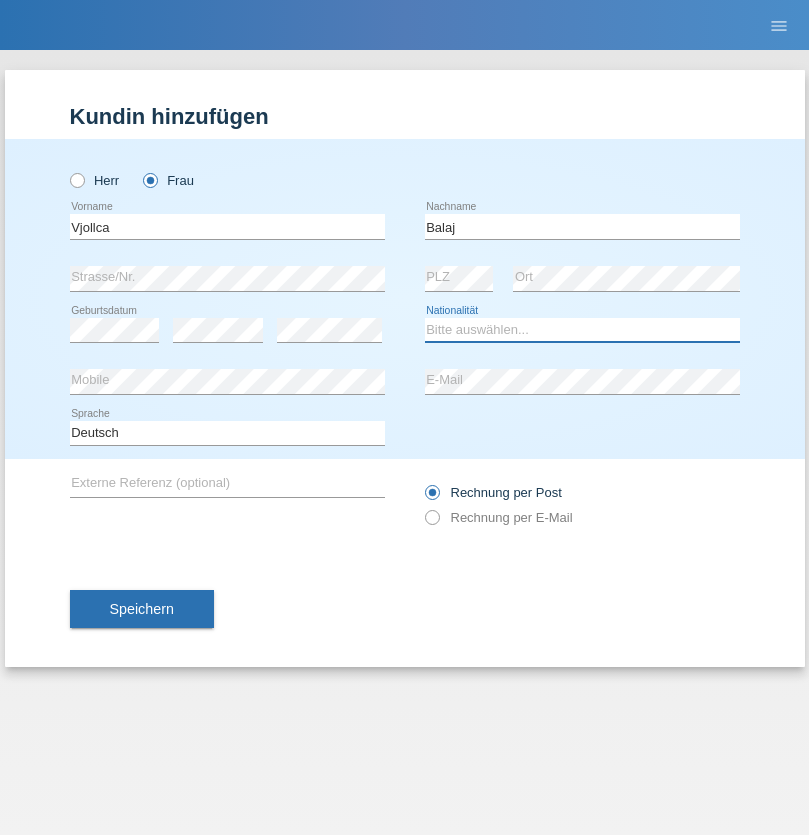 select on "XK" 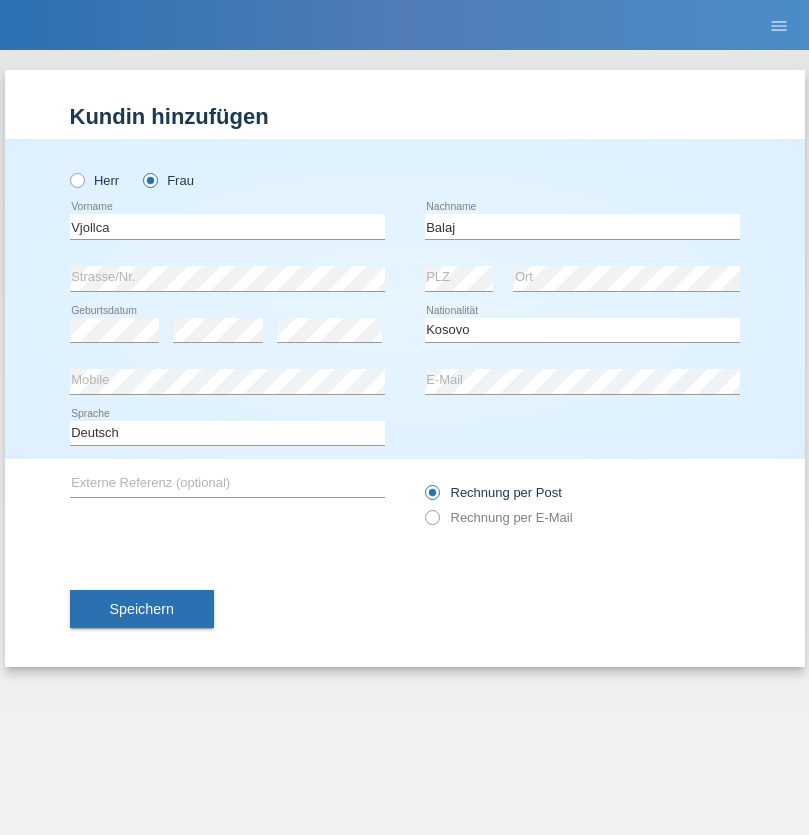 select on "C" 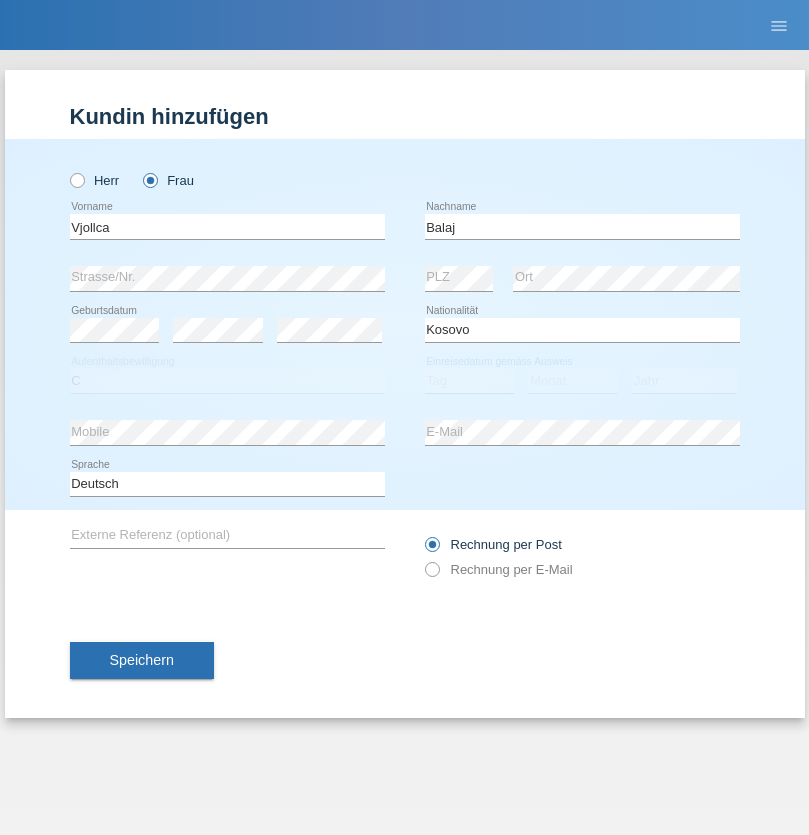 select on "01" 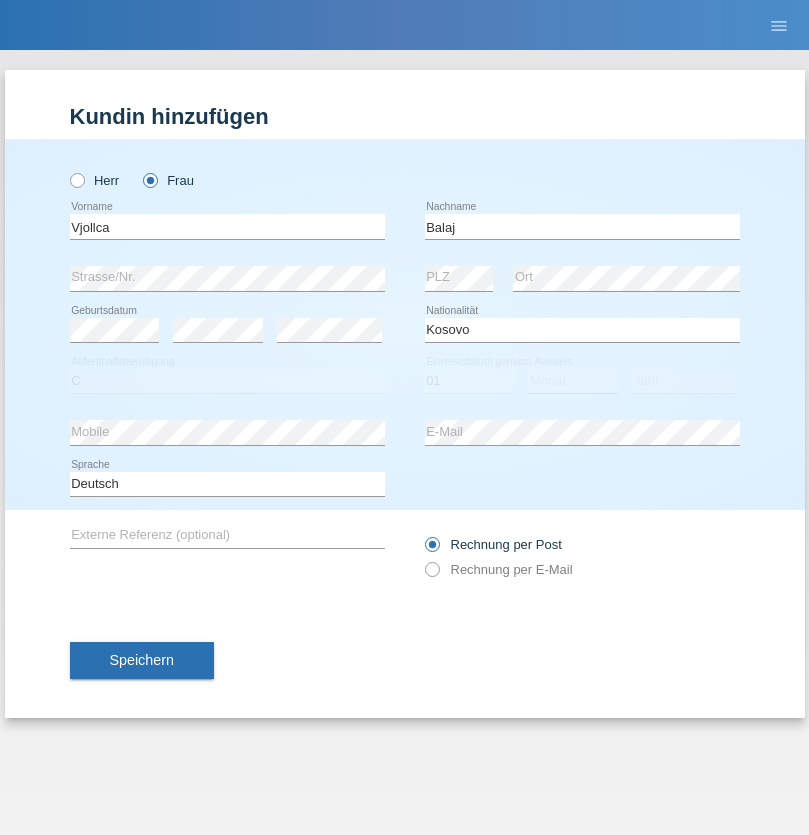 select on "08" 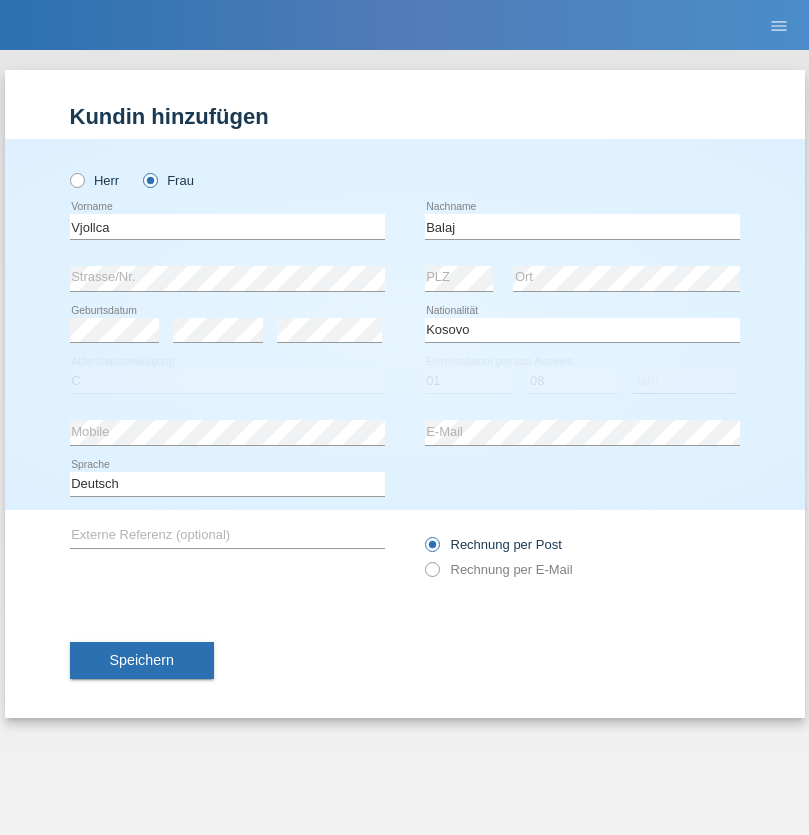 select on "2021" 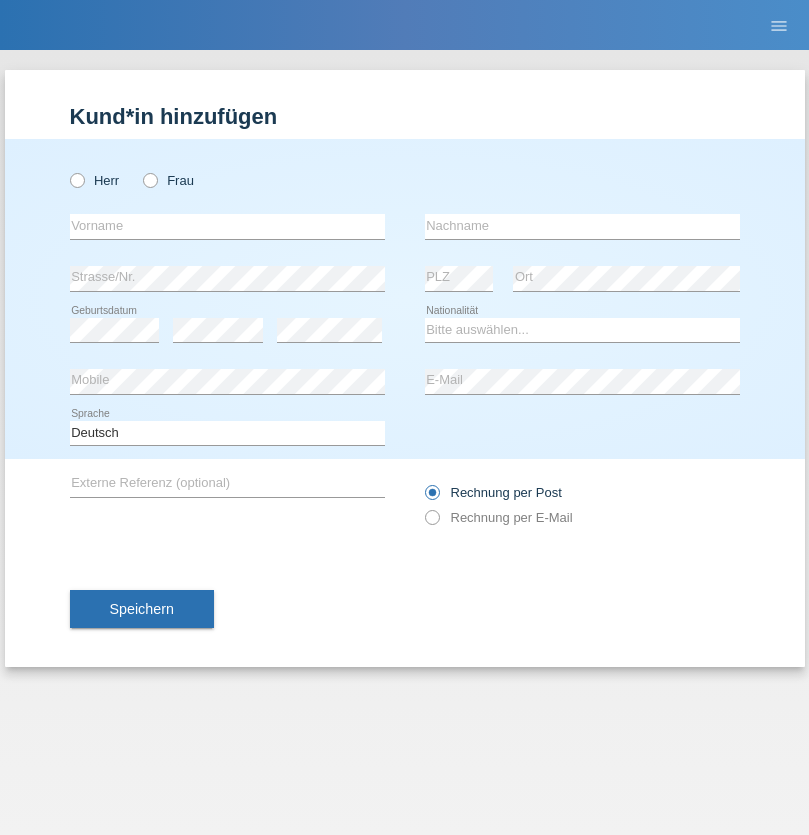 scroll, scrollTop: 0, scrollLeft: 0, axis: both 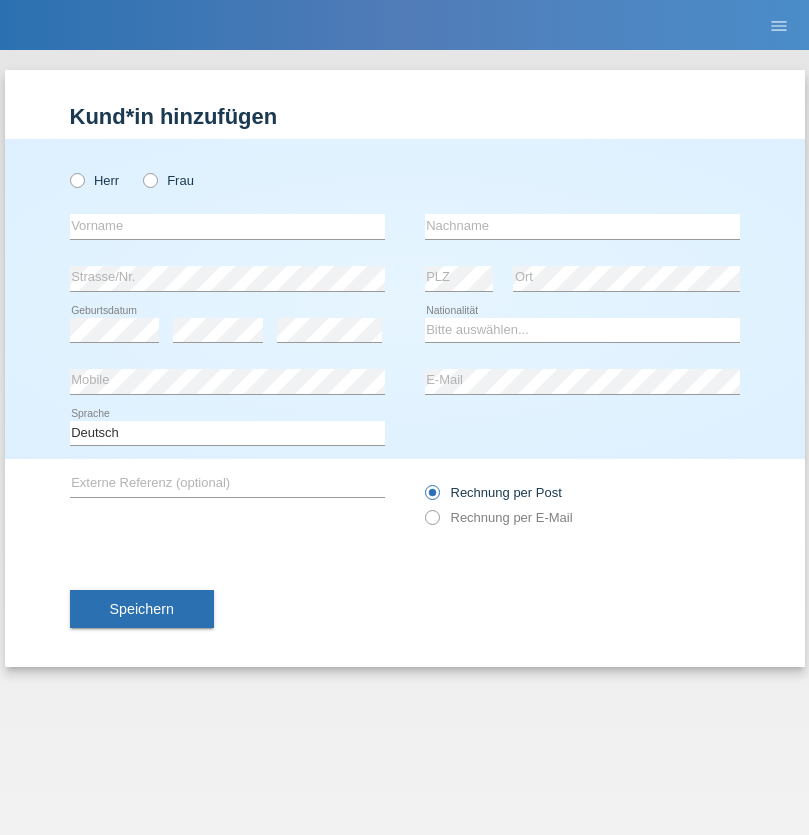 radio on "true" 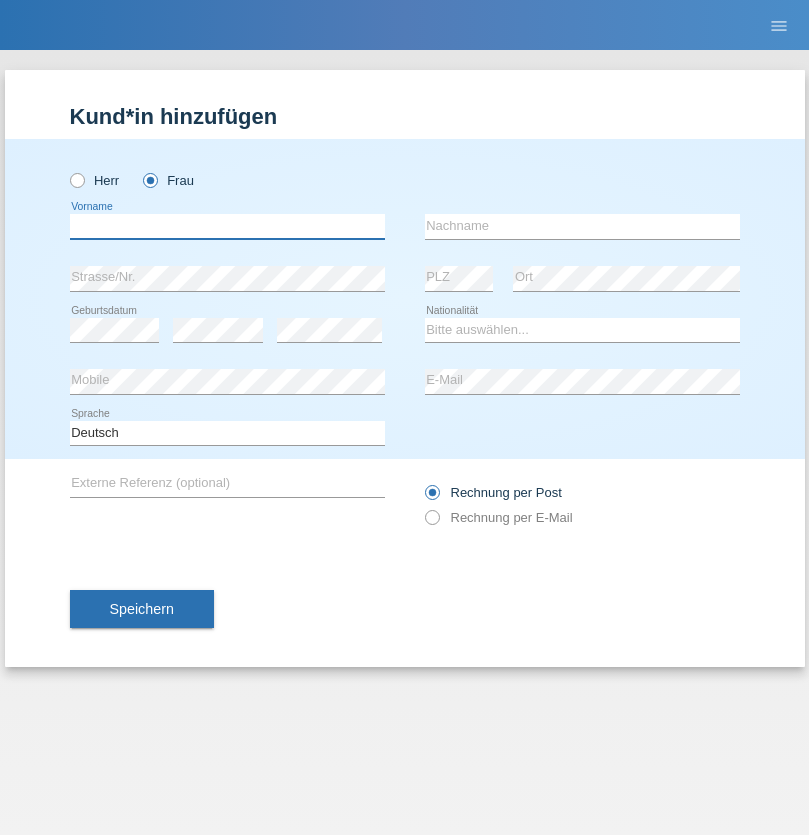 click at bounding box center (227, 226) 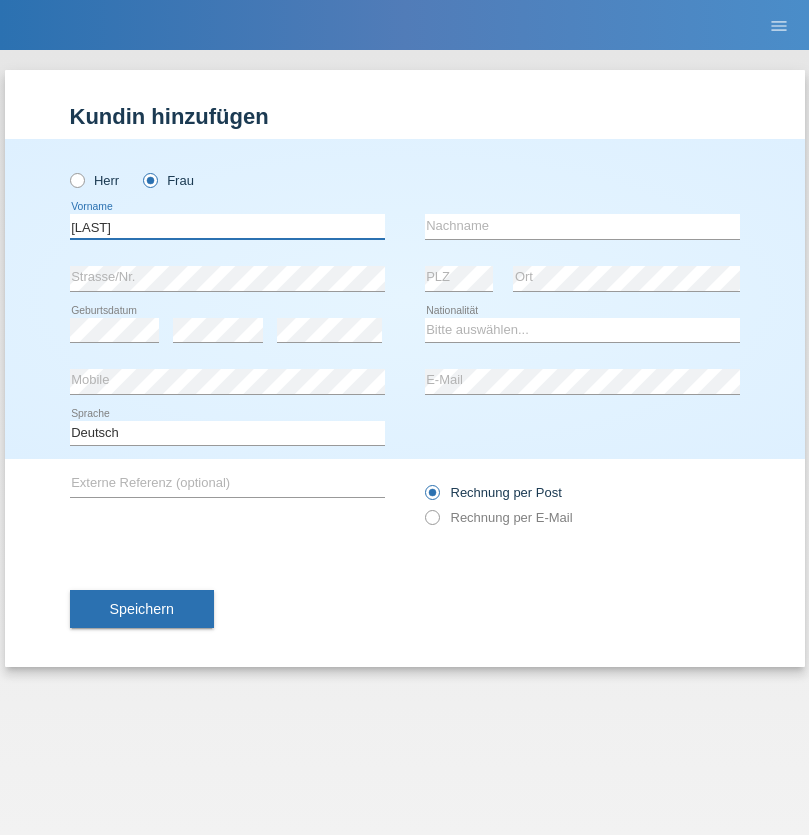 type on "[LAST]" 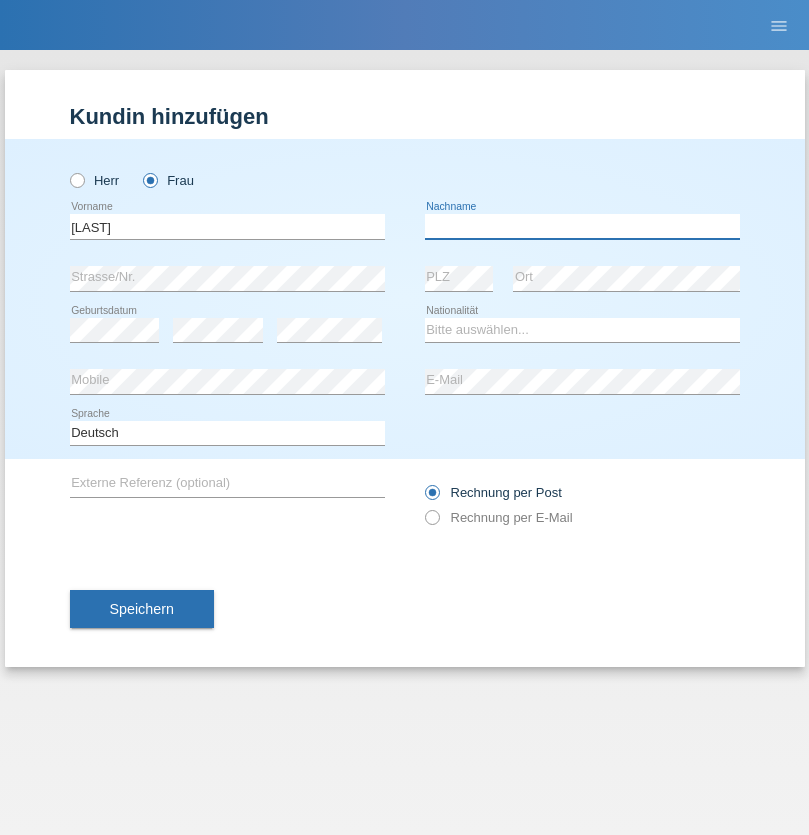 click at bounding box center (582, 226) 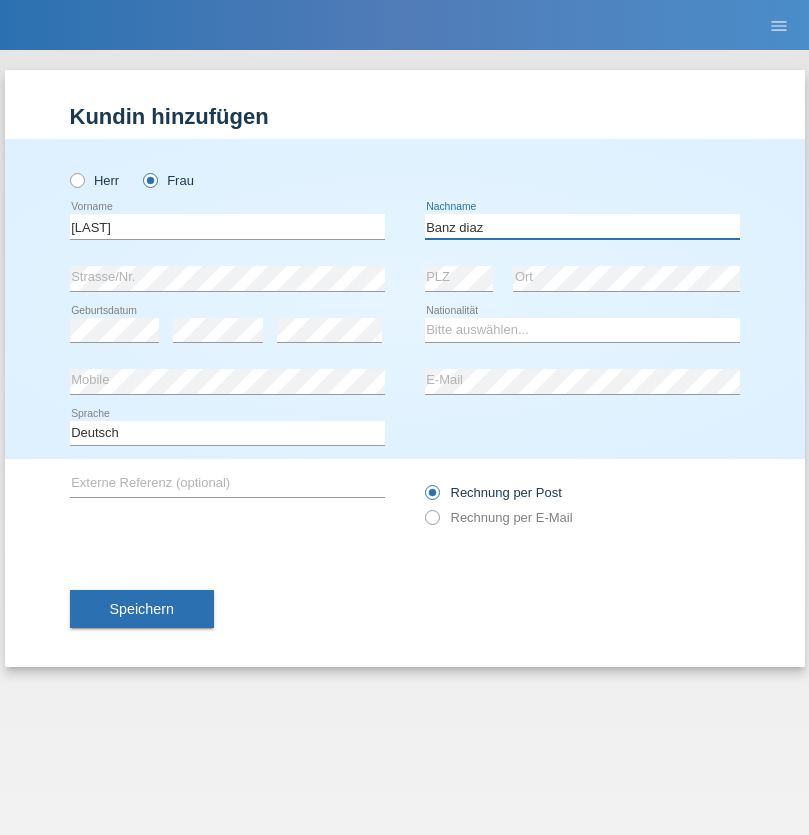 type on "Banz diaz" 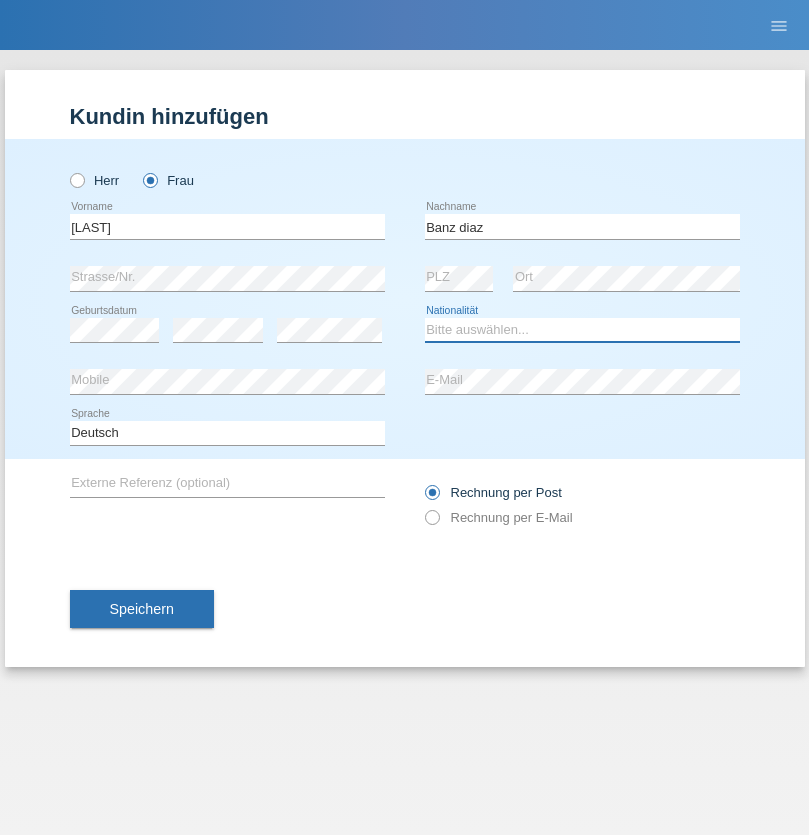 select on "CH" 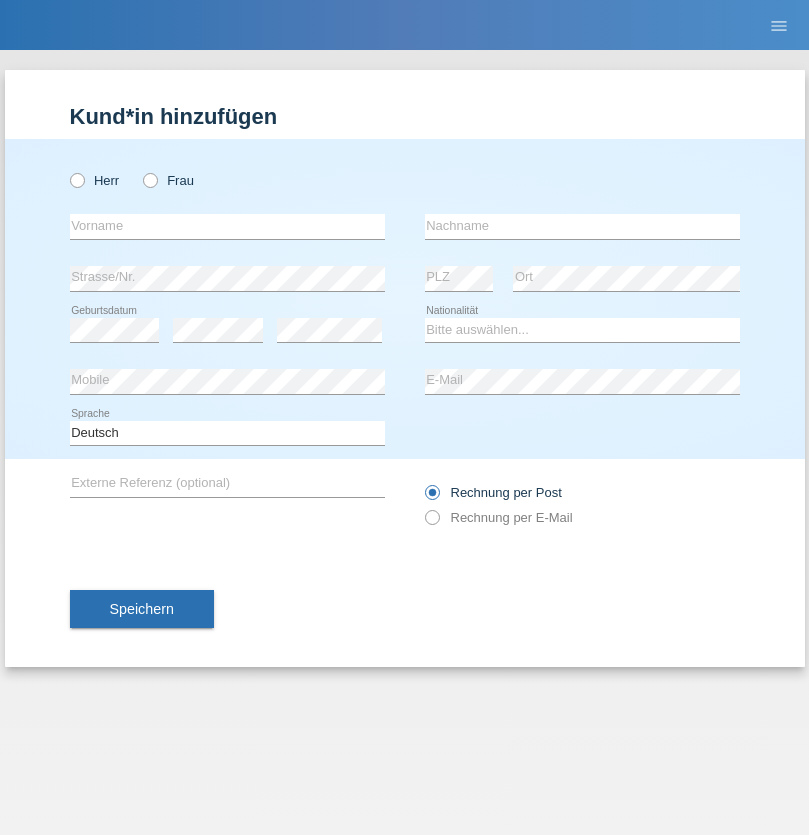 scroll, scrollTop: 0, scrollLeft: 0, axis: both 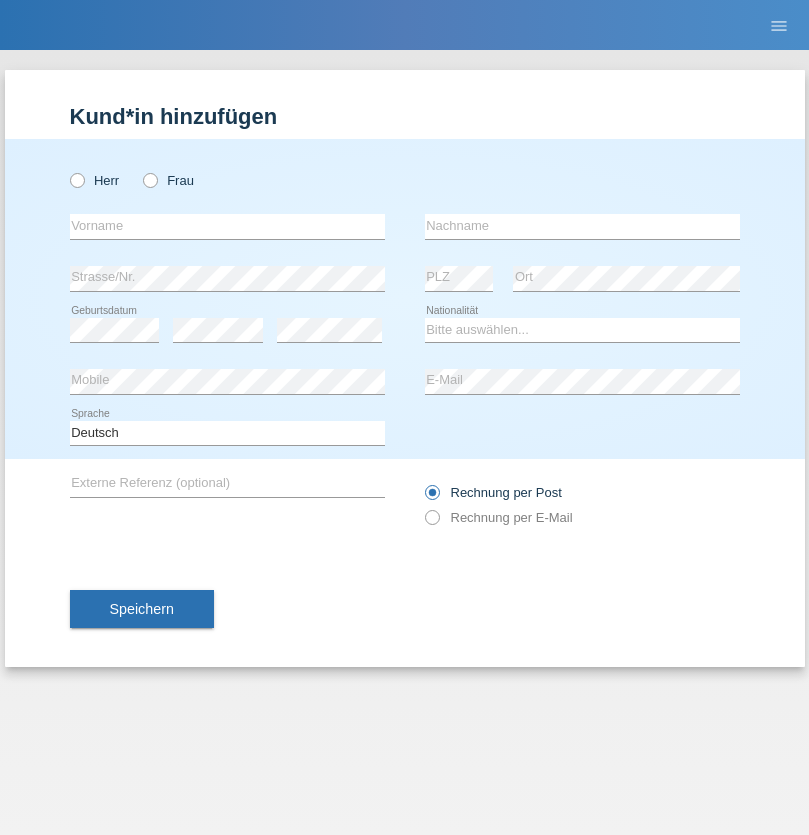 radio on "true" 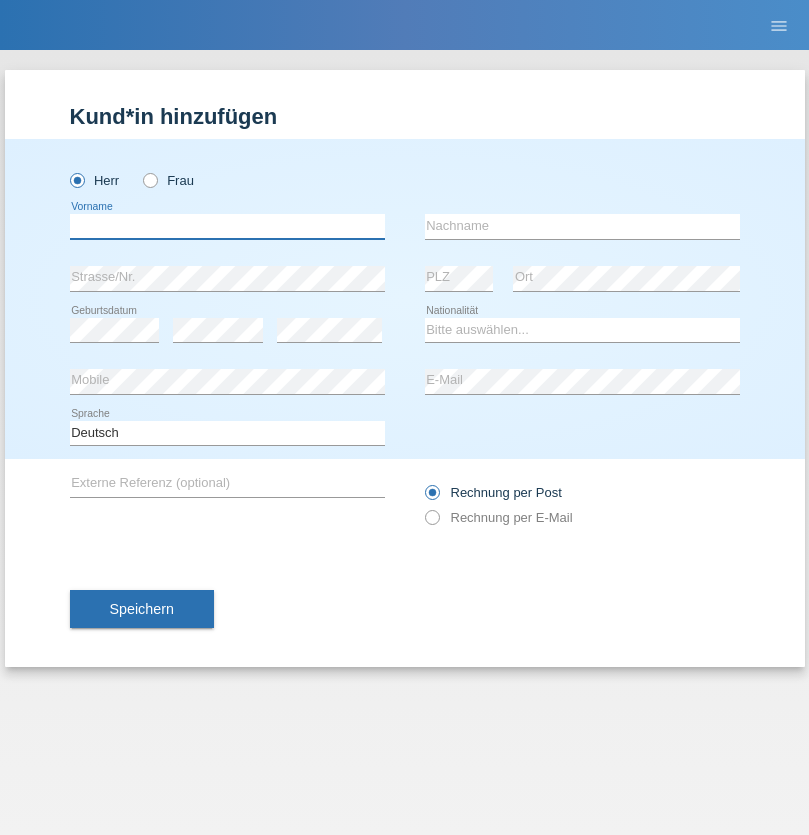 click at bounding box center (227, 226) 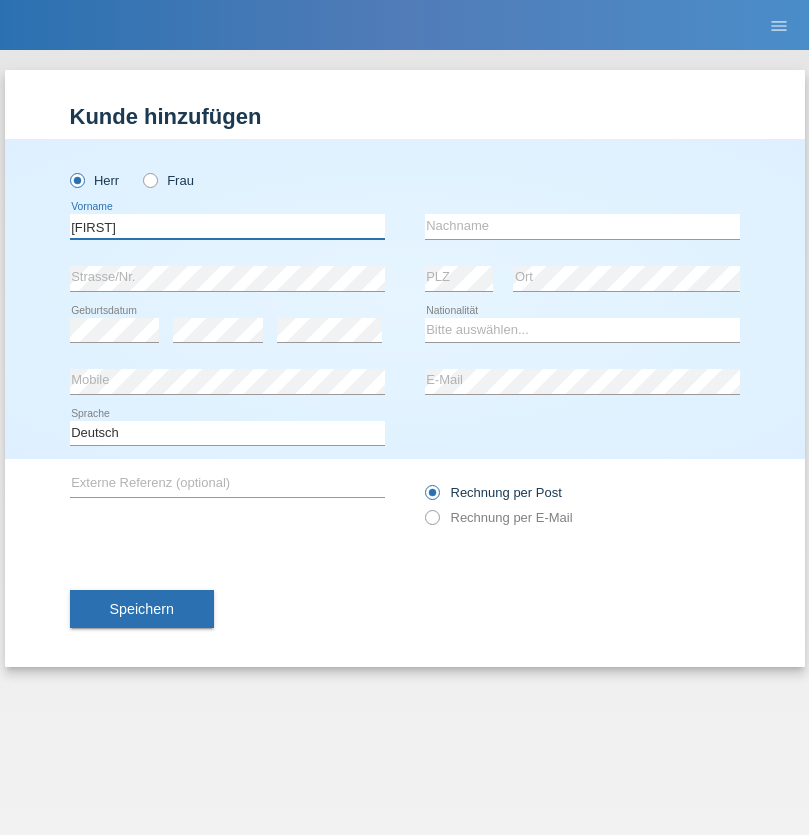 type on "Sascha" 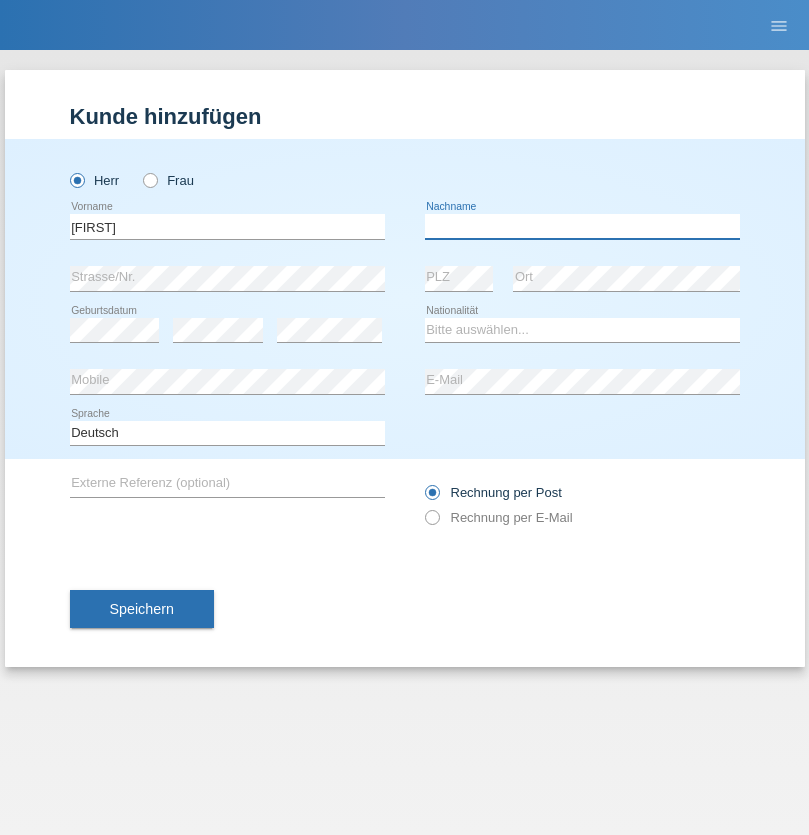 click at bounding box center [582, 226] 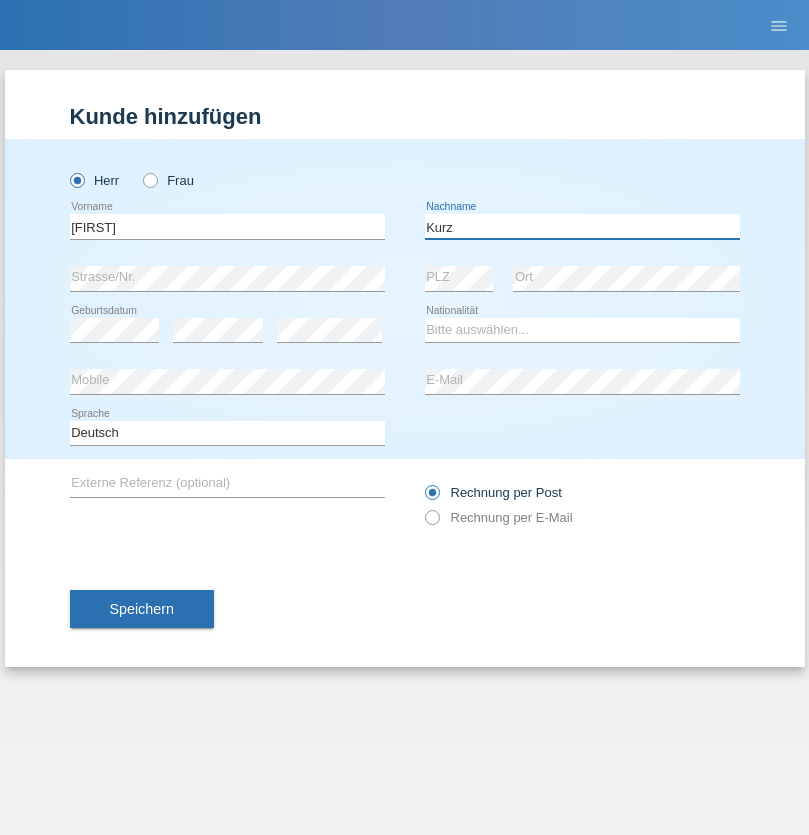 type on "Kurz" 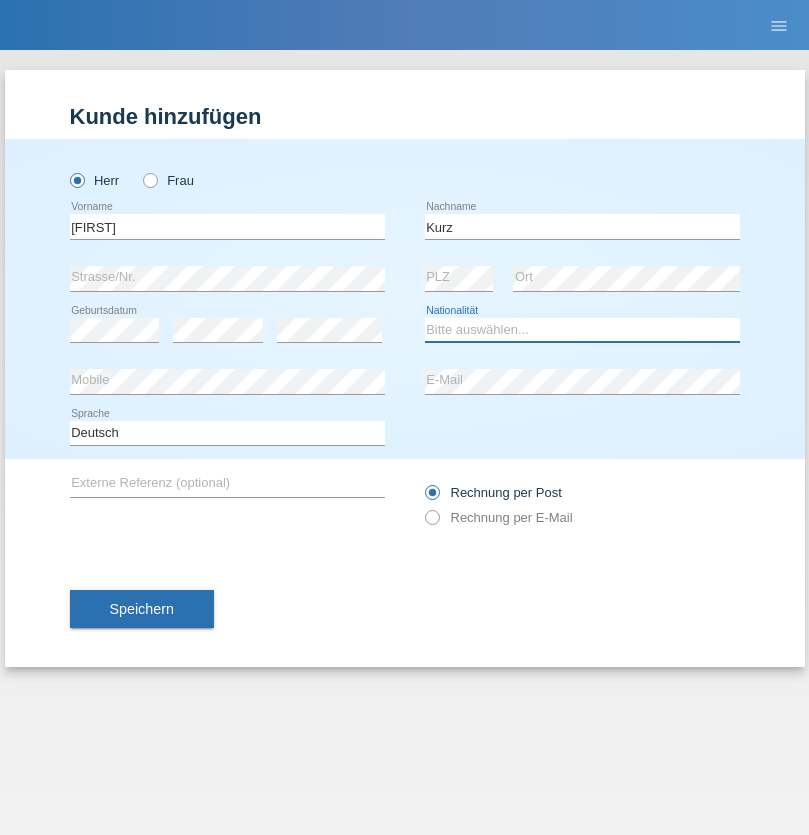 select on "CH" 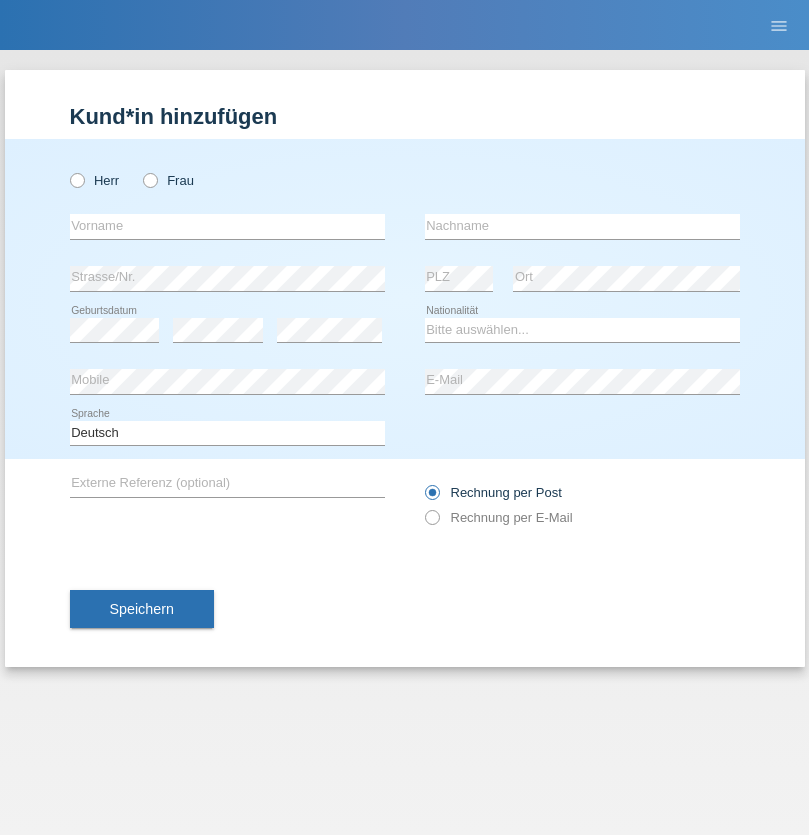 scroll, scrollTop: 0, scrollLeft: 0, axis: both 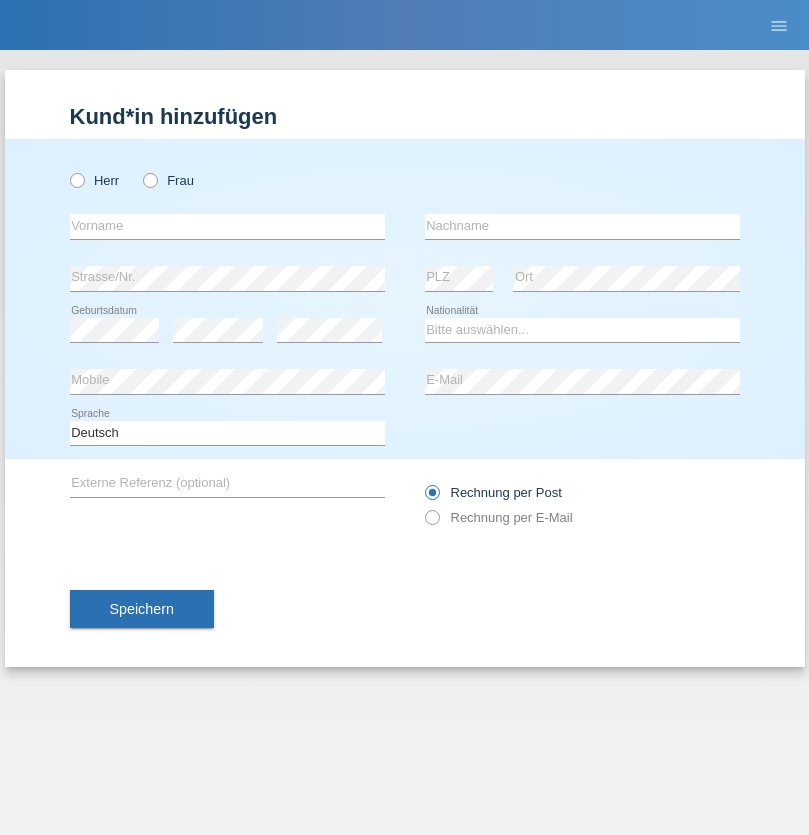 radio on "true" 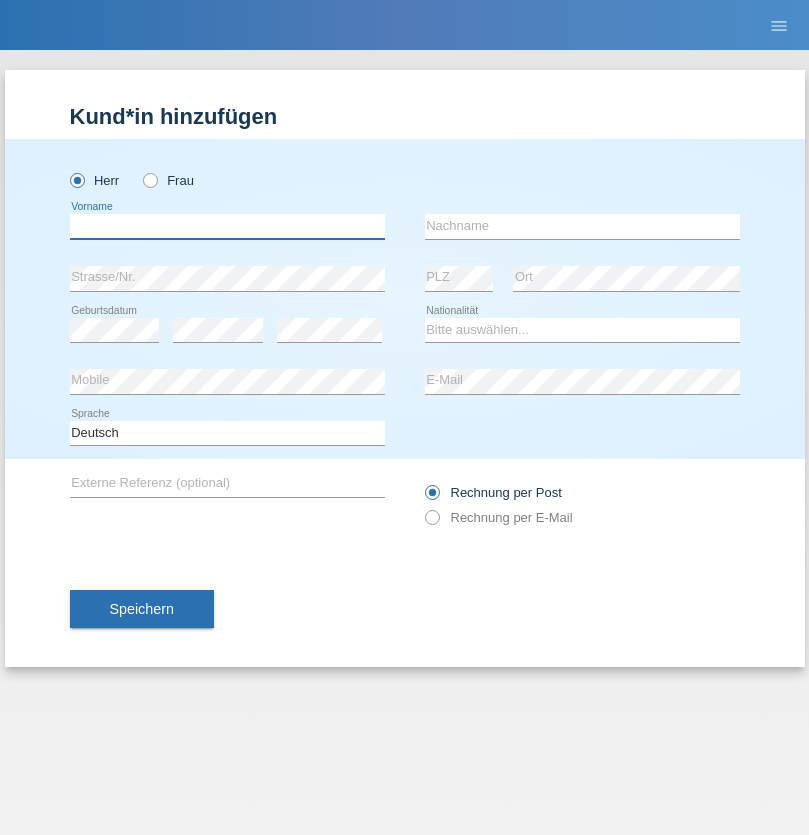 click at bounding box center (227, 226) 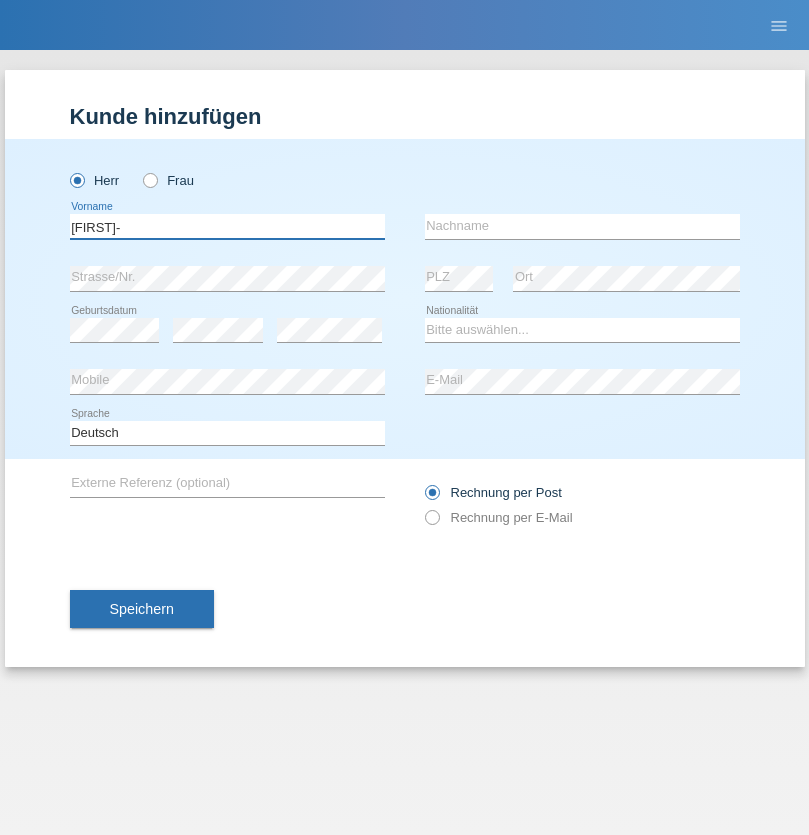 type on "[FIRST]-" 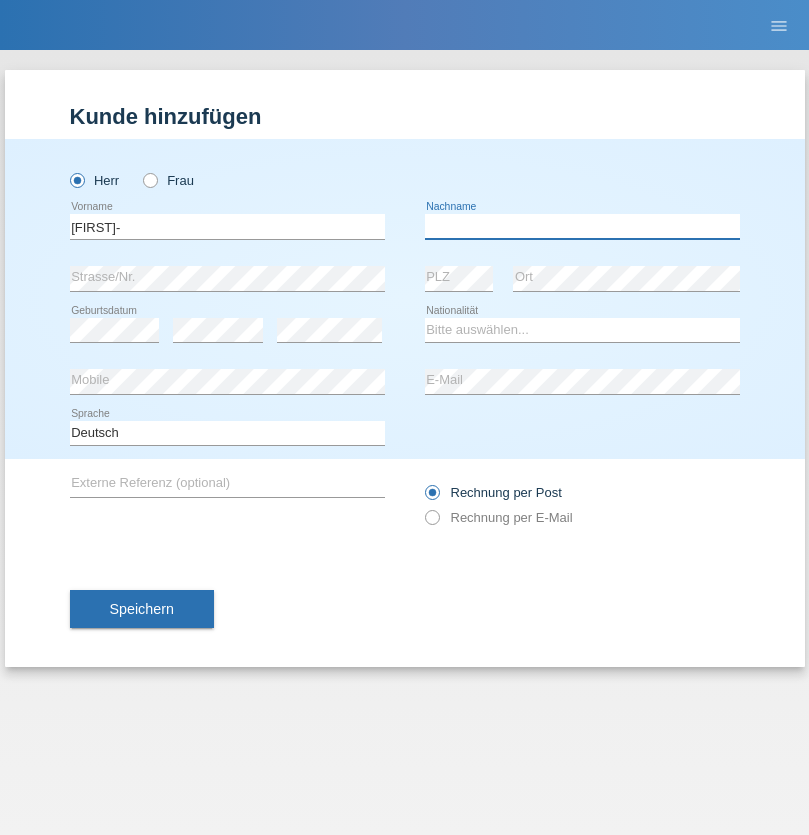 click at bounding box center [582, 226] 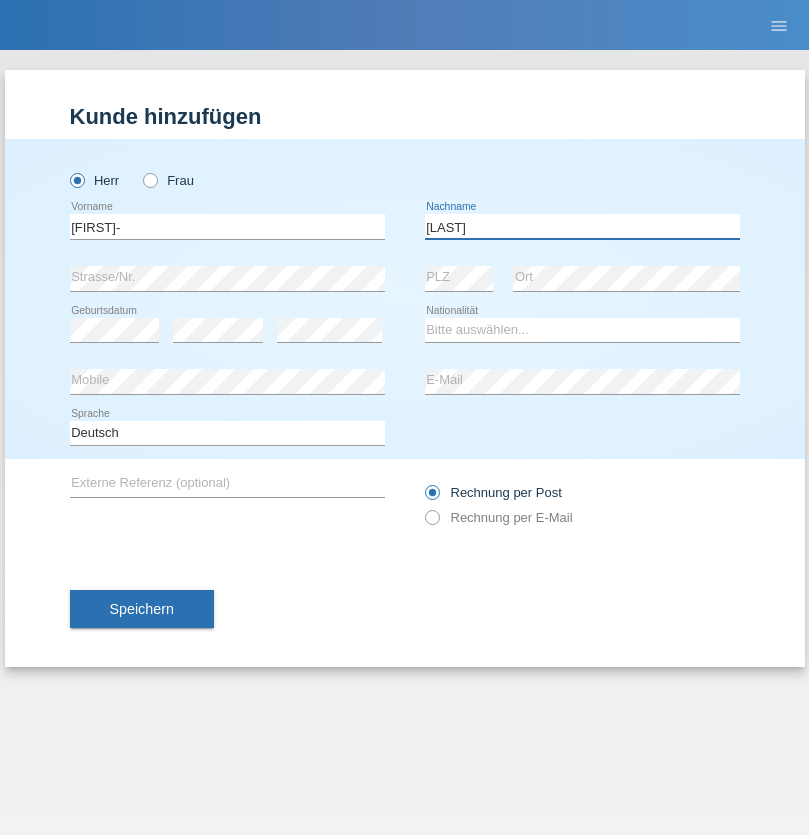 type on "[LAST]" 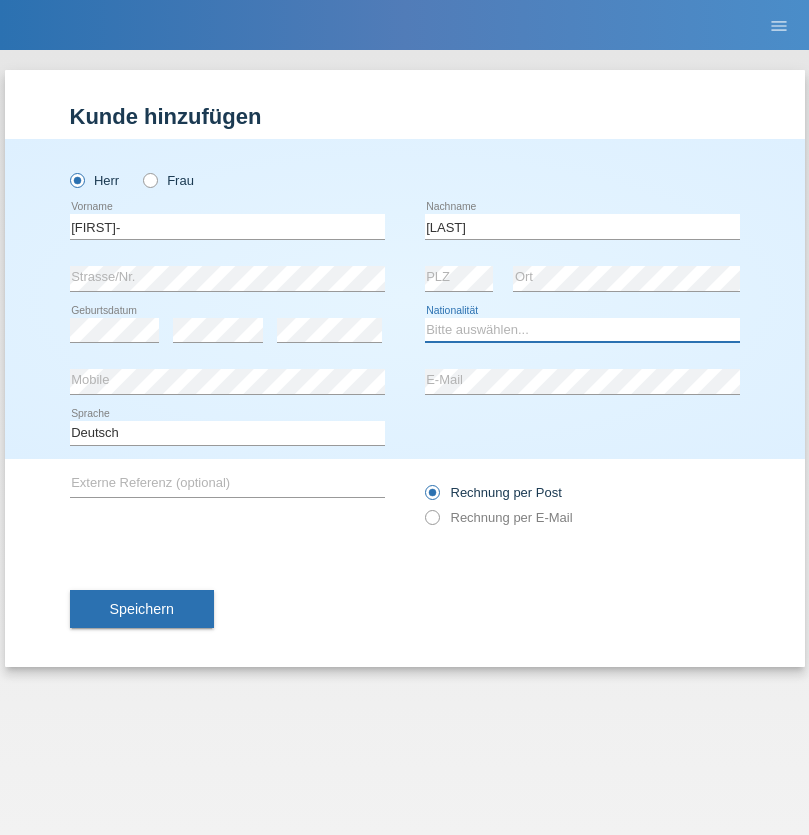 select on "CH" 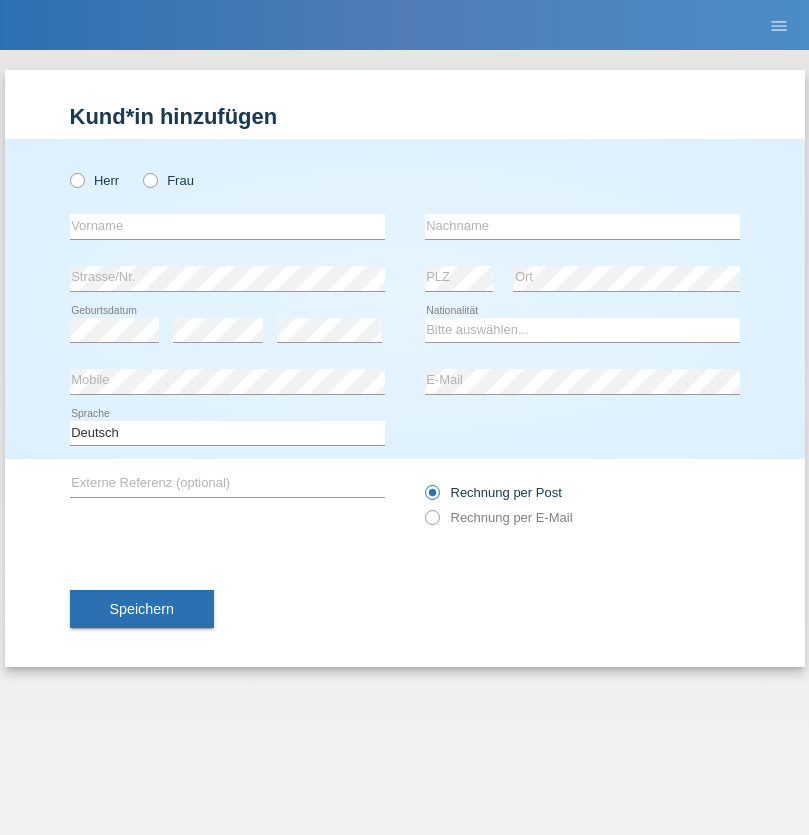 scroll, scrollTop: 0, scrollLeft: 0, axis: both 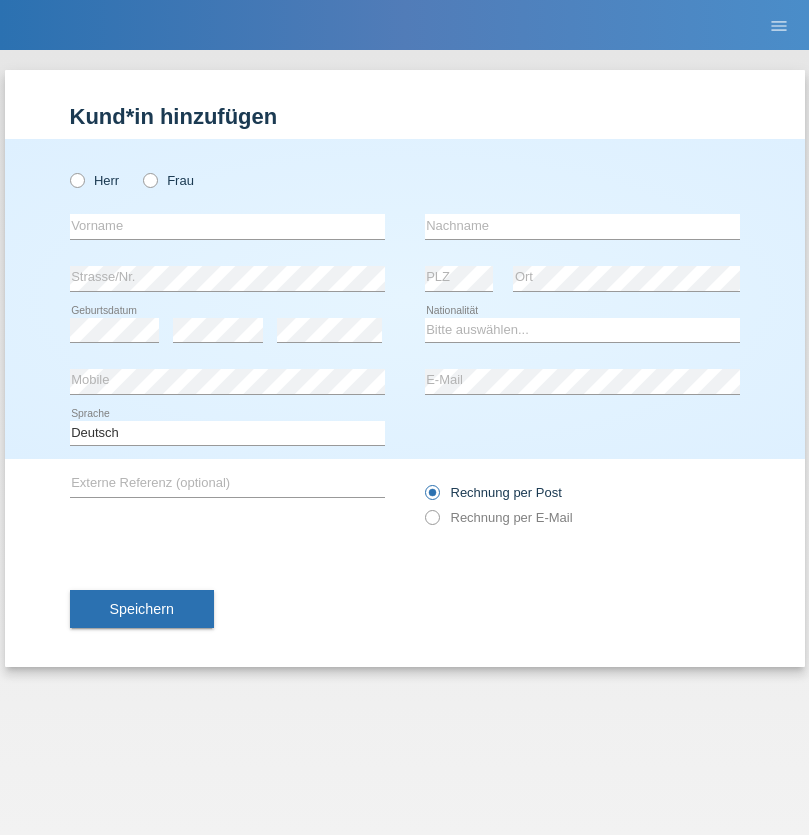 radio on "true" 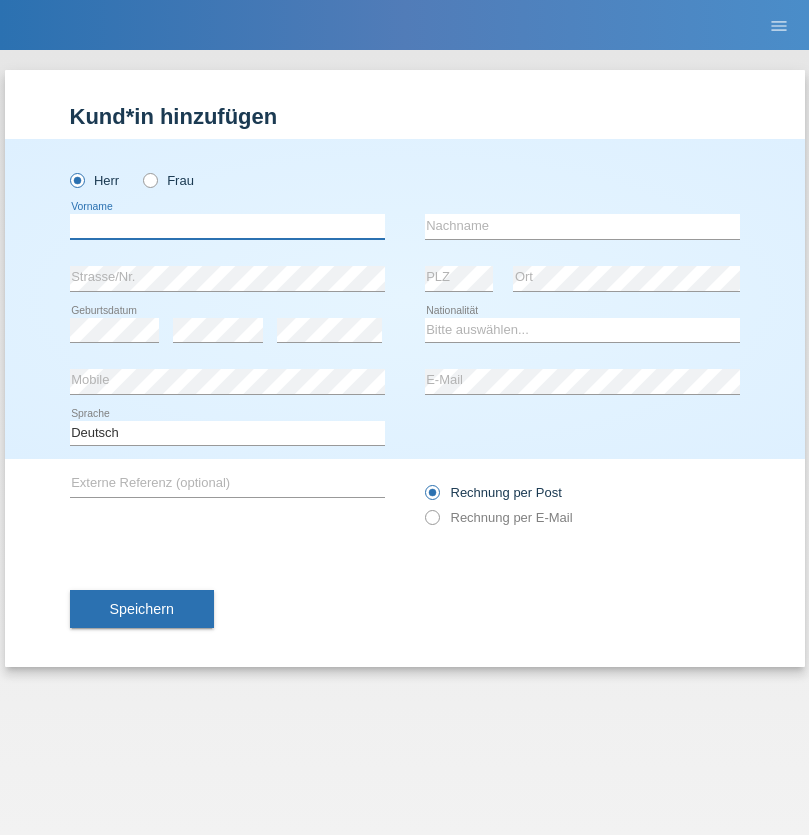 click at bounding box center (227, 226) 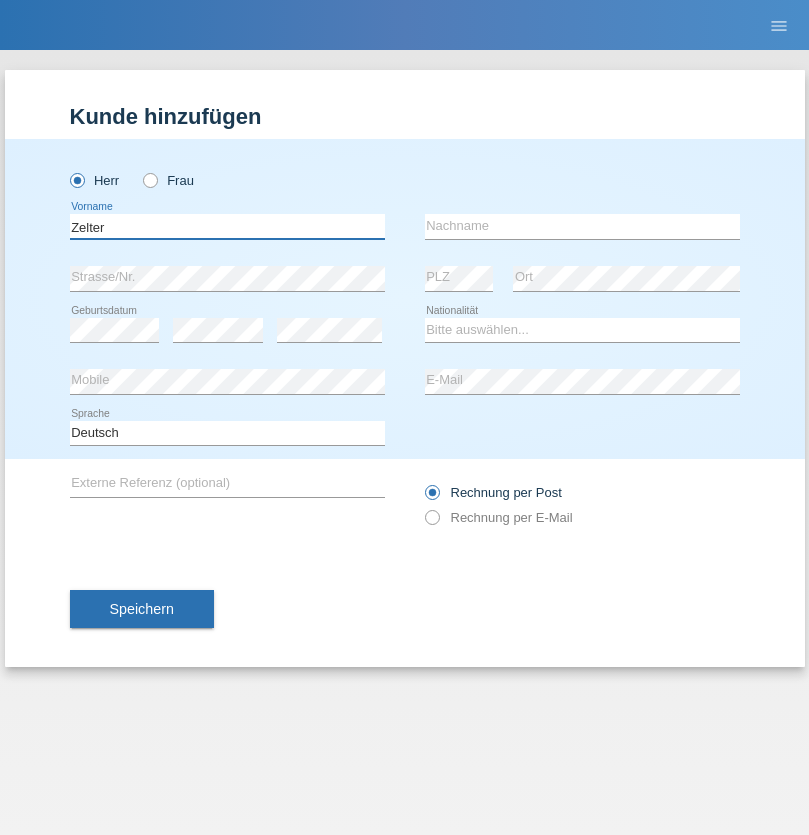 type on "Zelter" 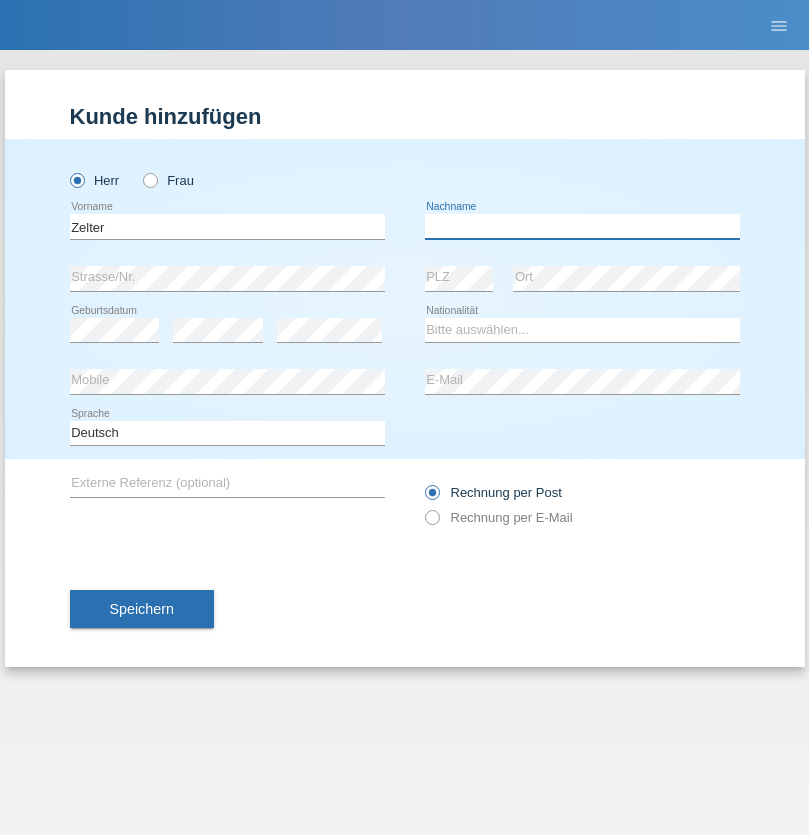 click at bounding box center (582, 226) 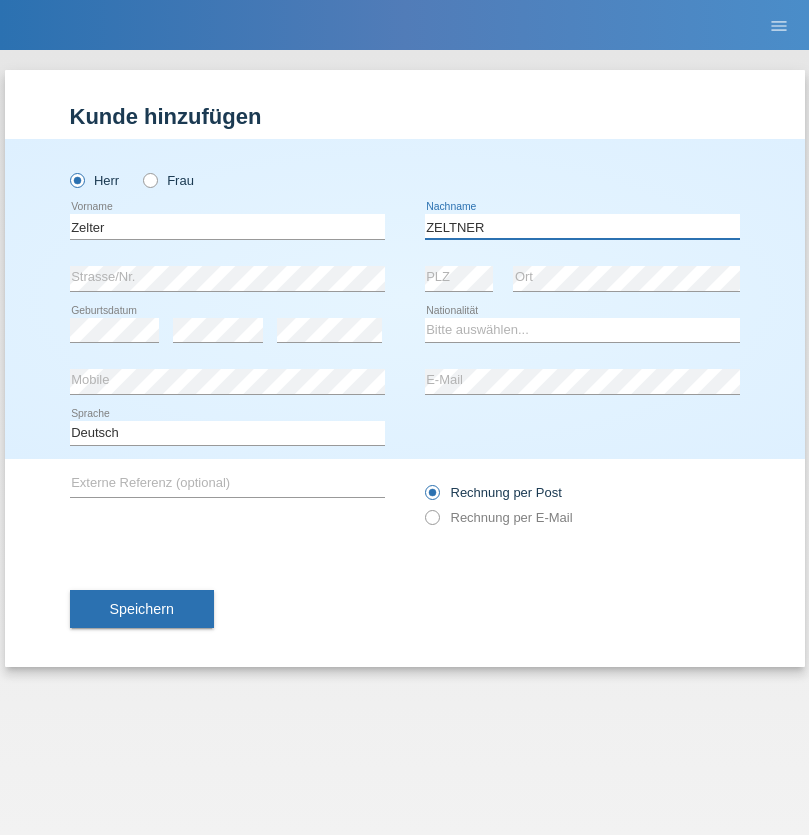 type on "ZELTNER" 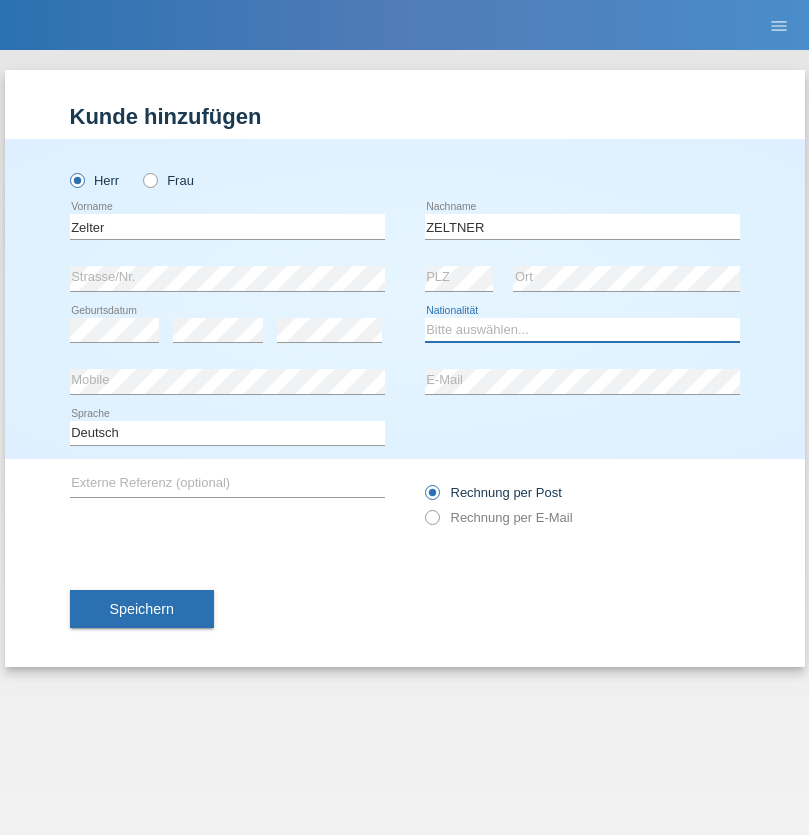select on "CH" 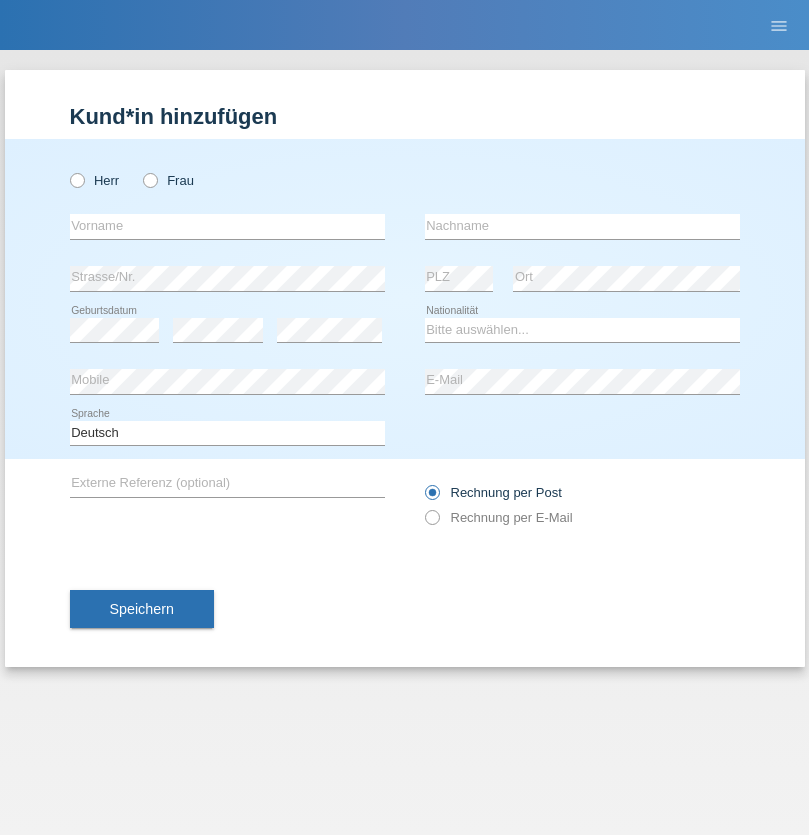 scroll, scrollTop: 0, scrollLeft: 0, axis: both 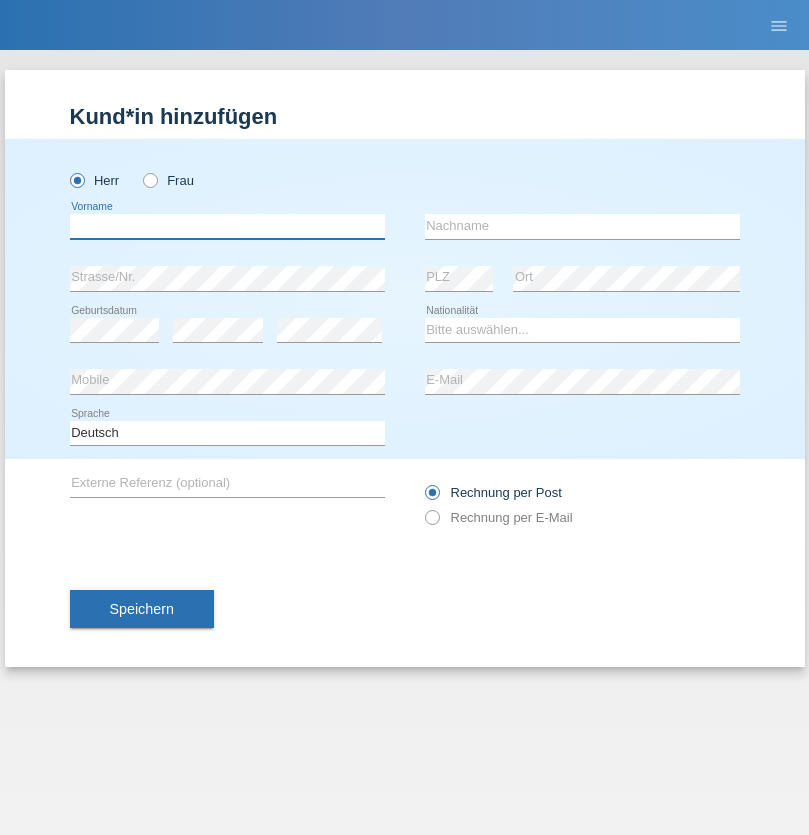 click at bounding box center [227, 226] 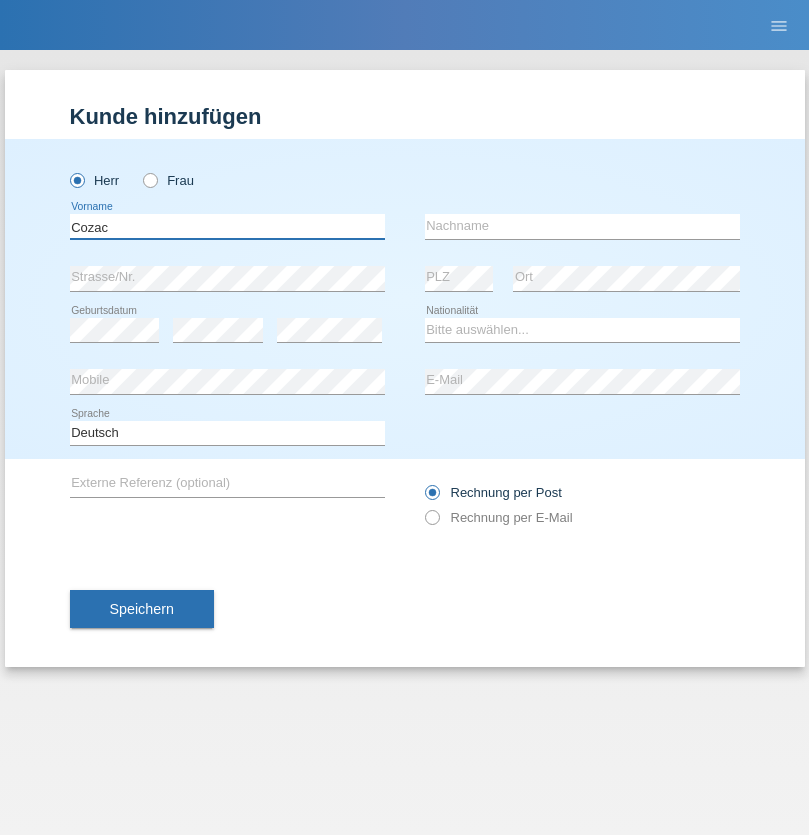 type on "Cozac" 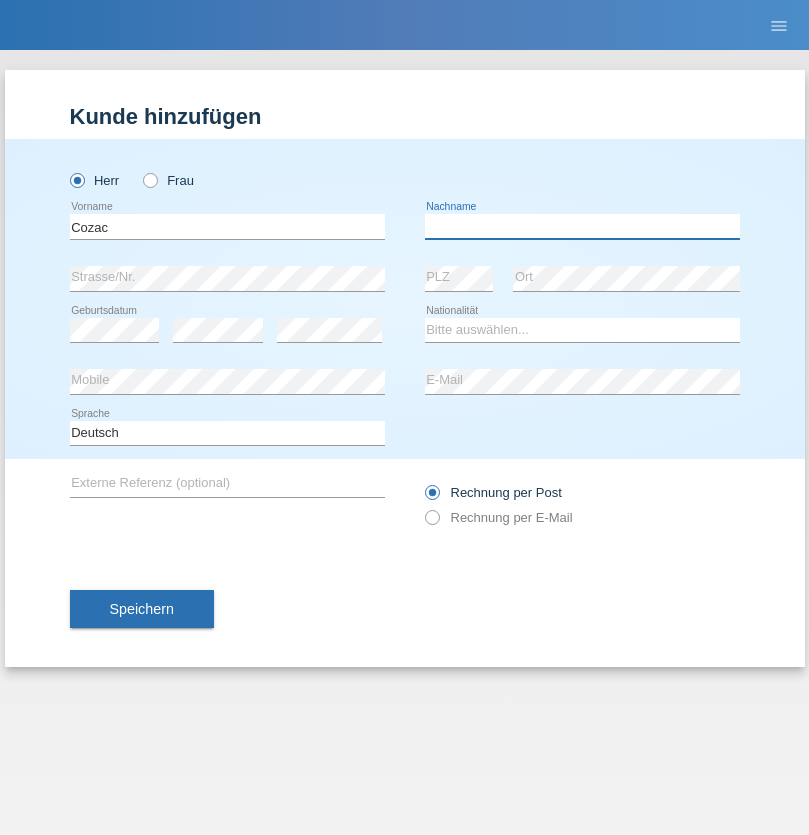click at bounding box center (582, 226) 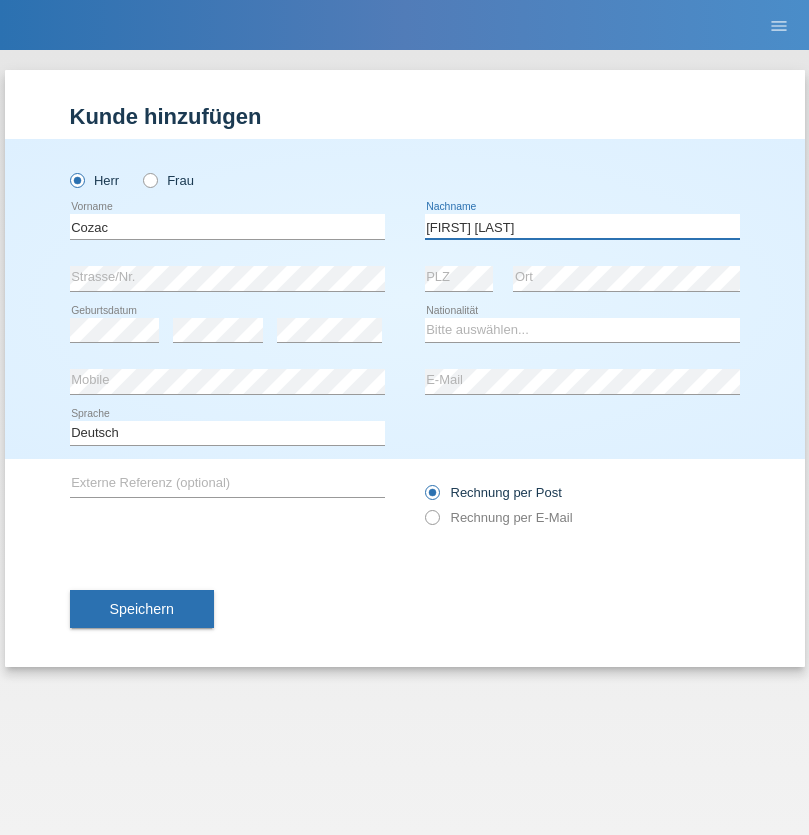 type on "Mihai david" 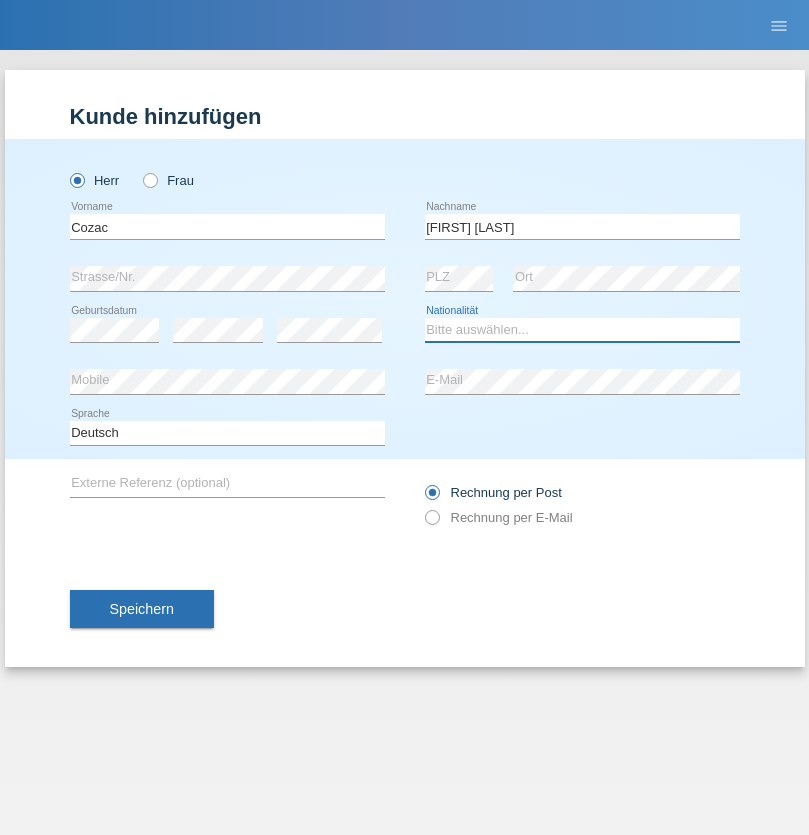 select on "RO" 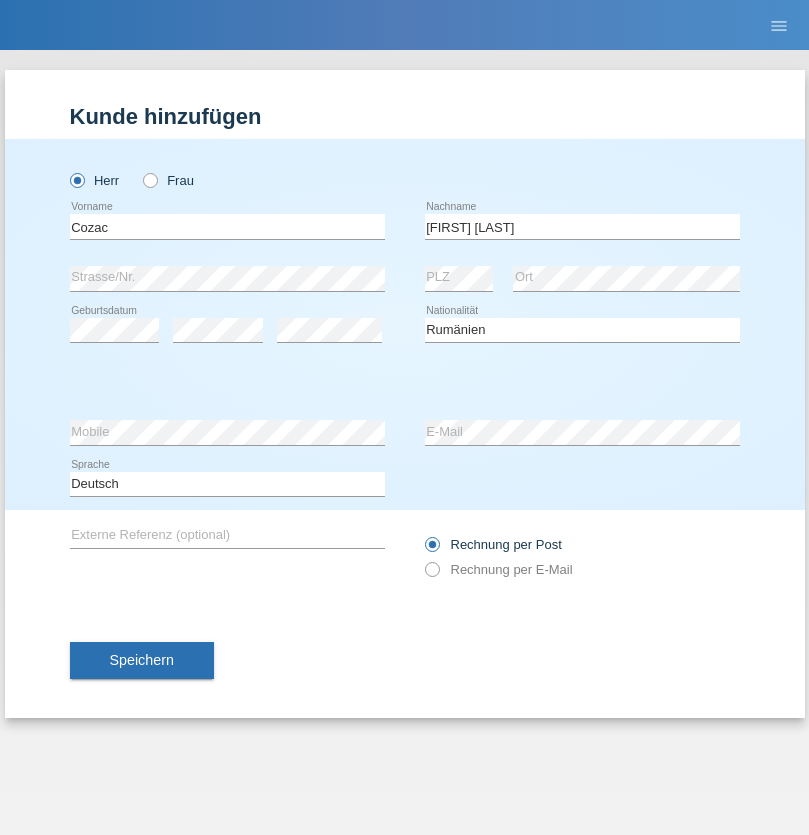 select on "C" 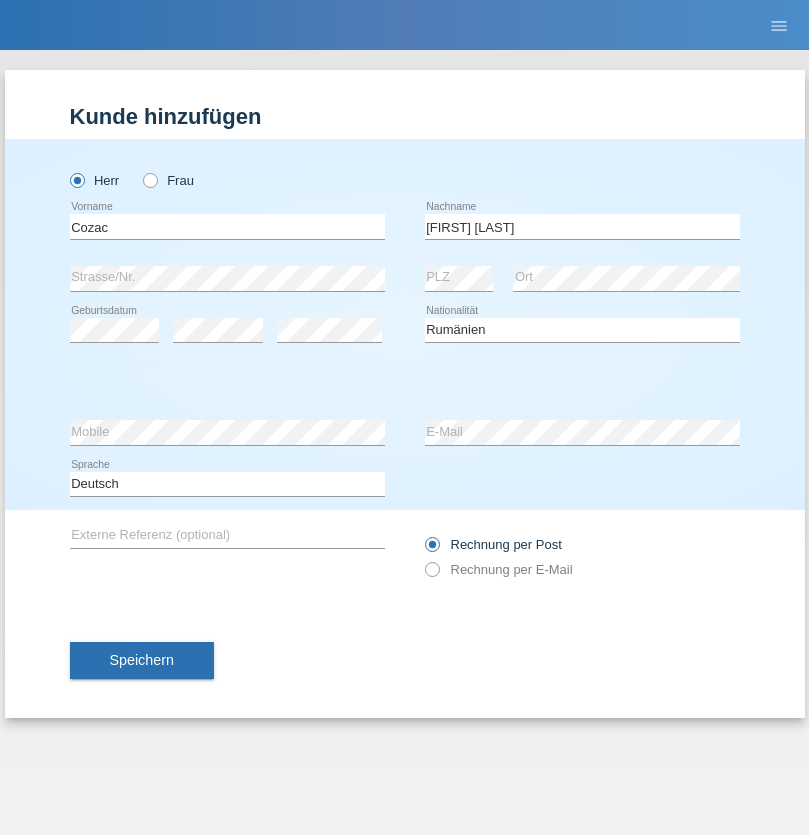 select on "20" 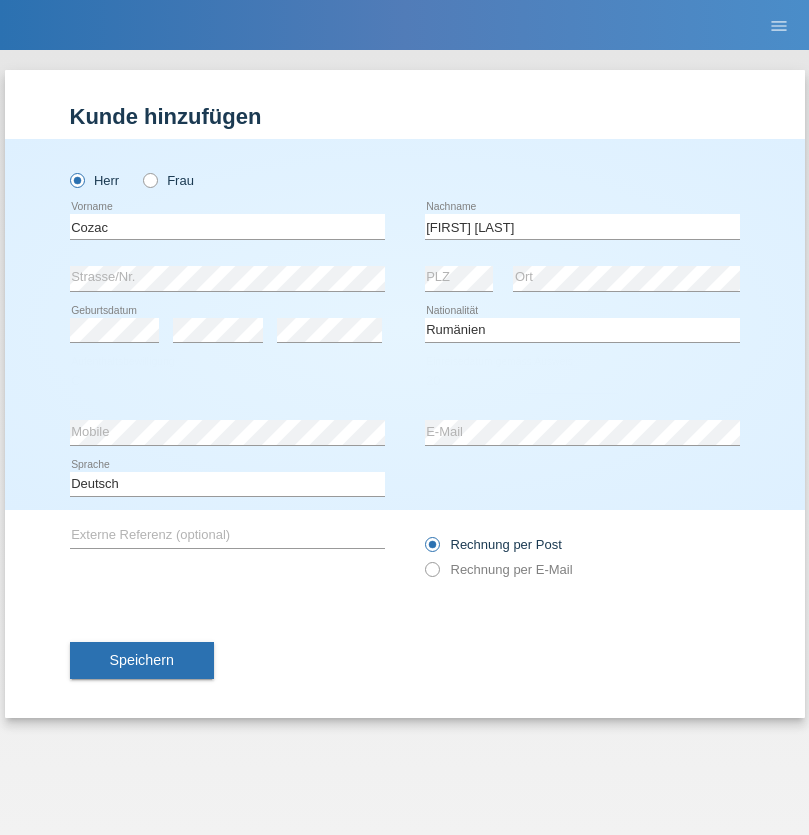 select on "05" 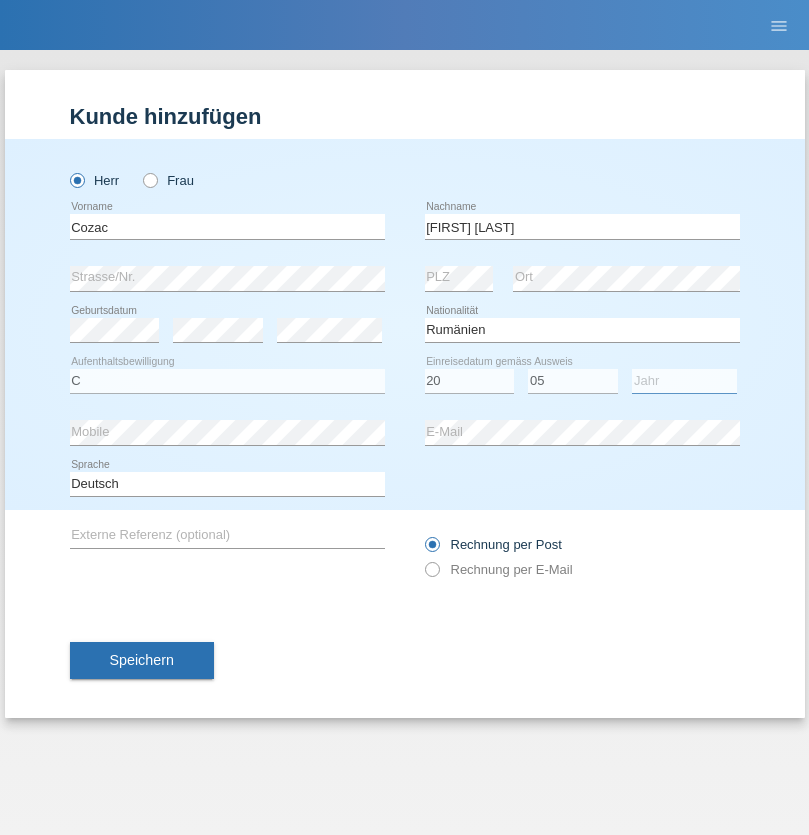 select on "2021" 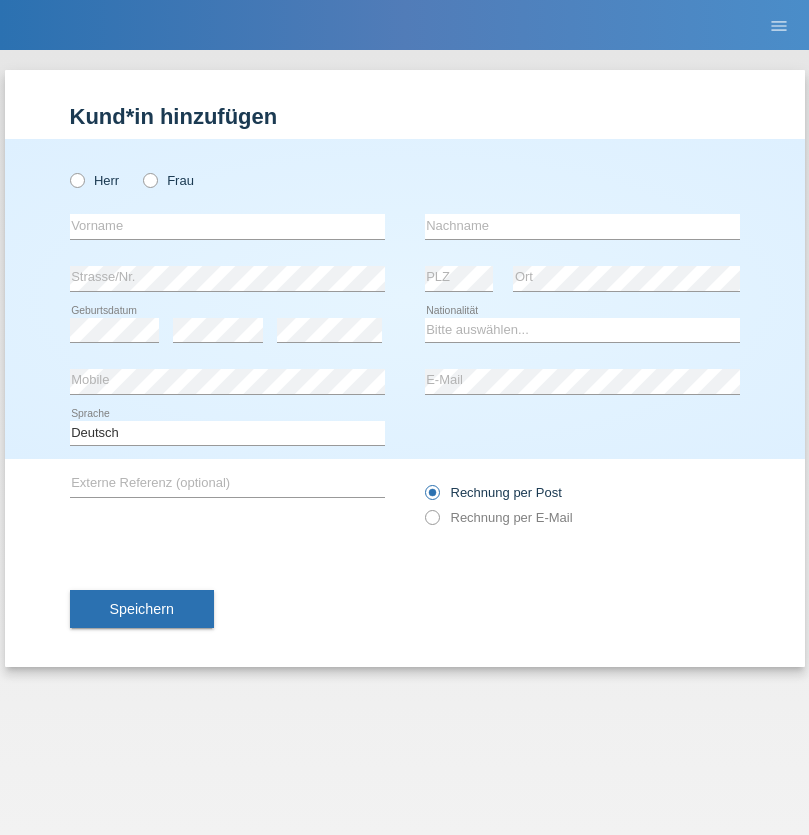 scroll, scrollTop: 0, scrollLeft: 0, axis: both 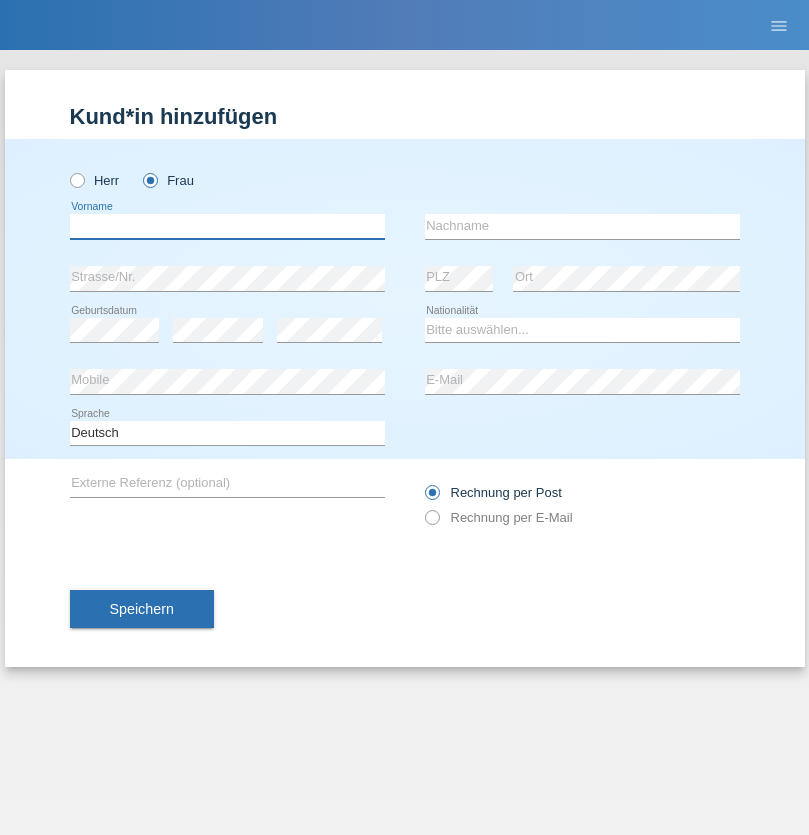 click at bounding box center [227, 226] 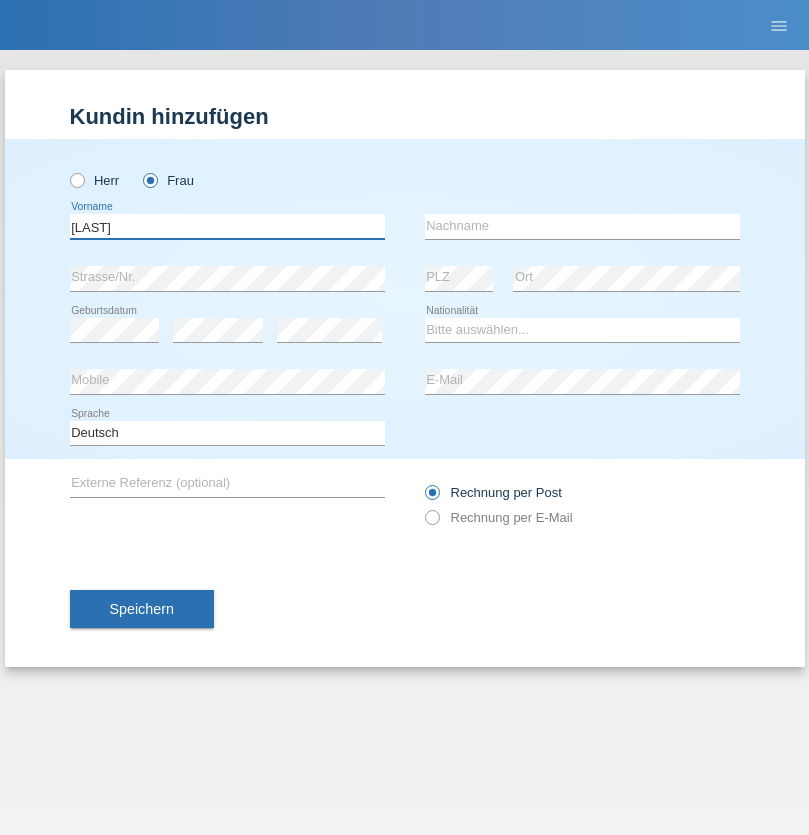 type on "[LAST]" 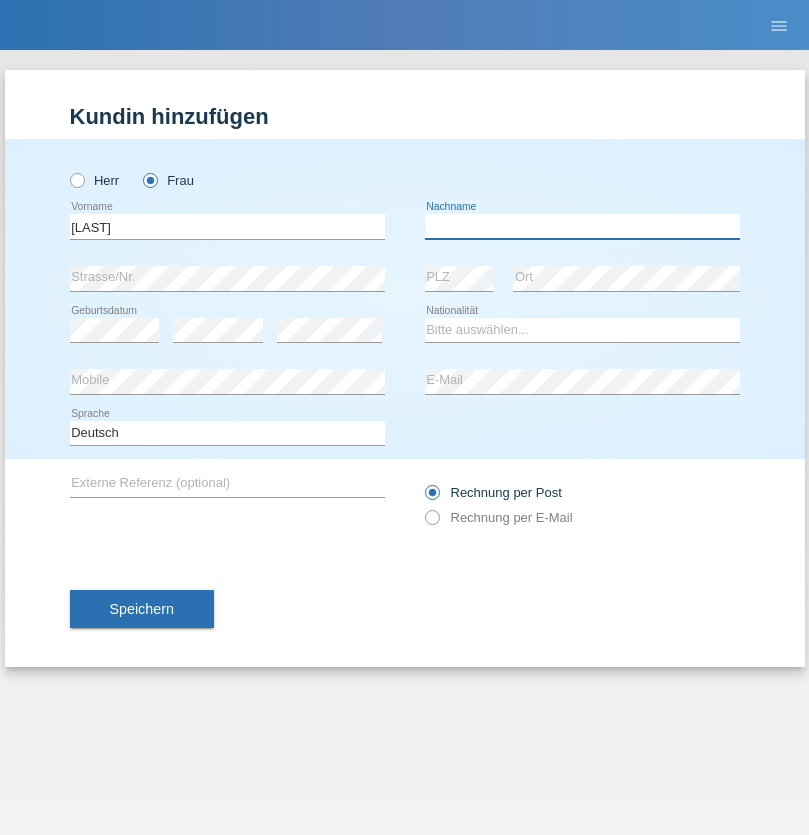 click at bounding box center (582, 226) 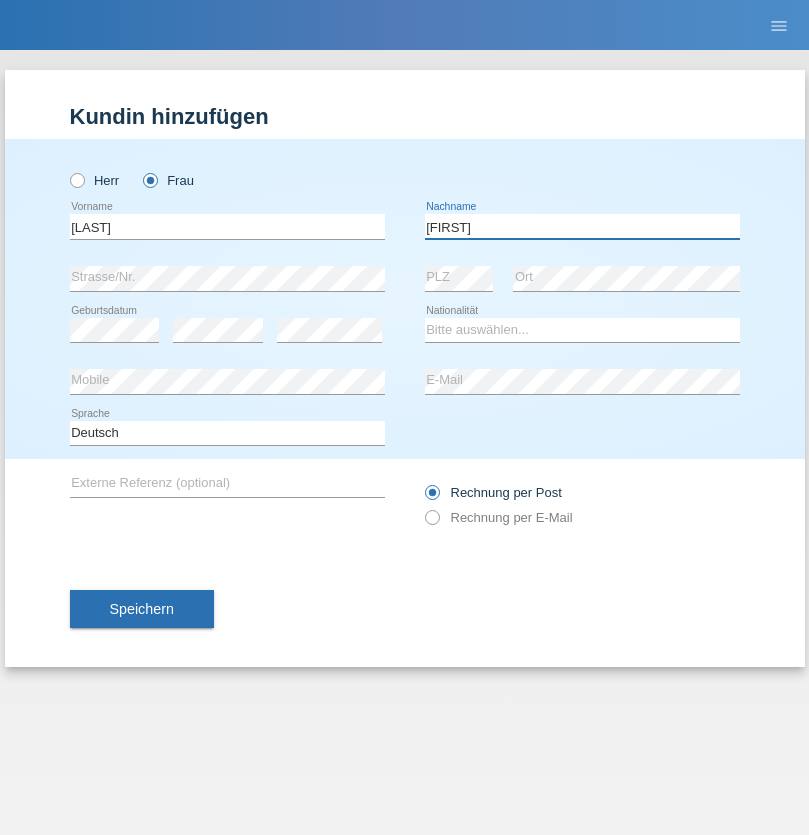 type on "[FIRST]" 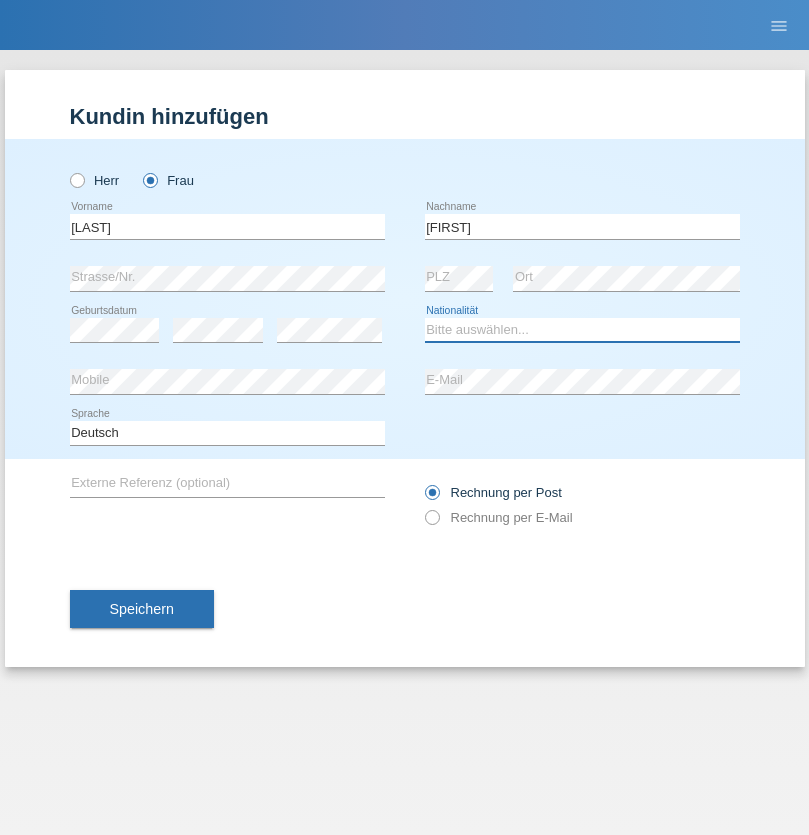 select on "UA" 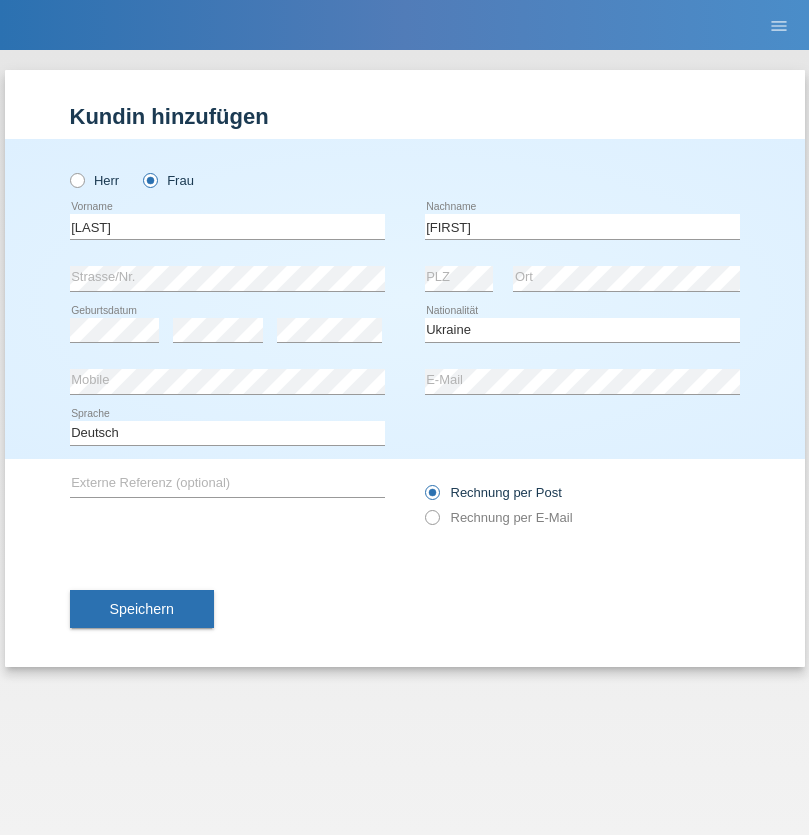 select on "C" 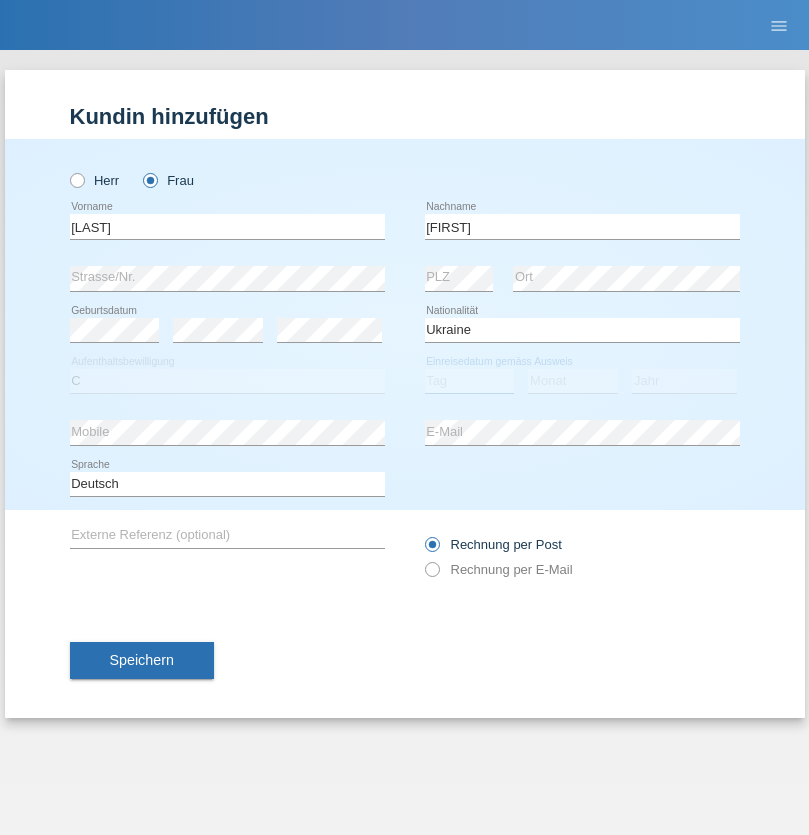 select on "01" 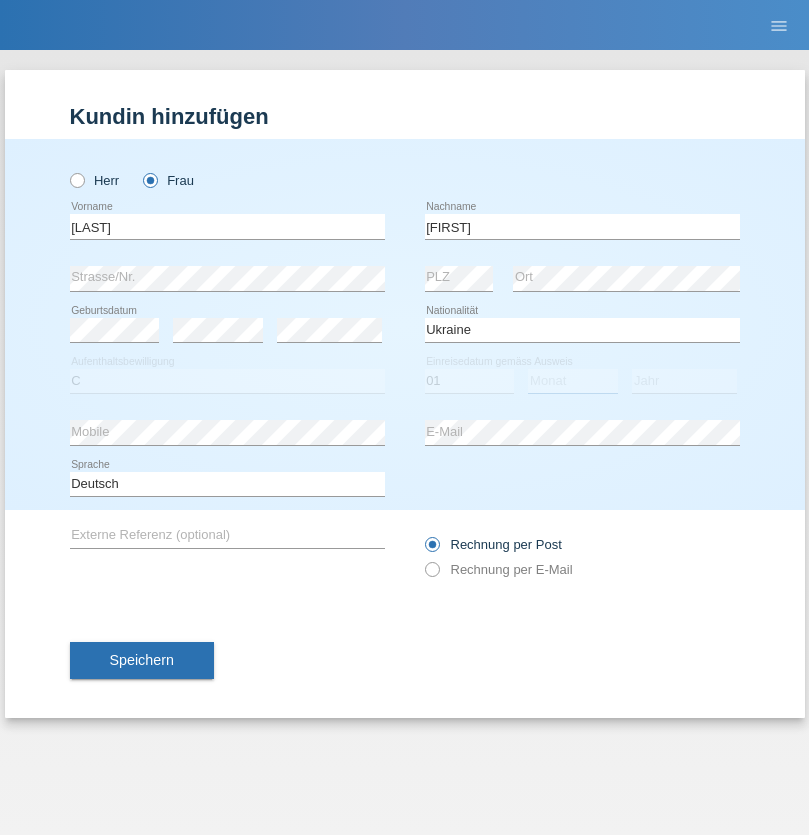 select on "08" 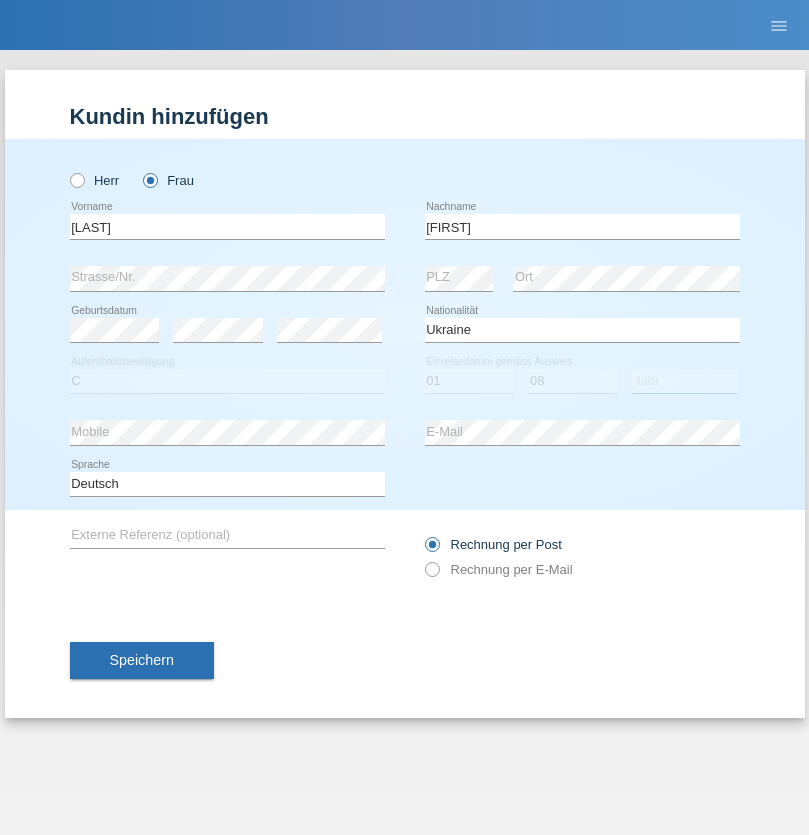 select on "2021" 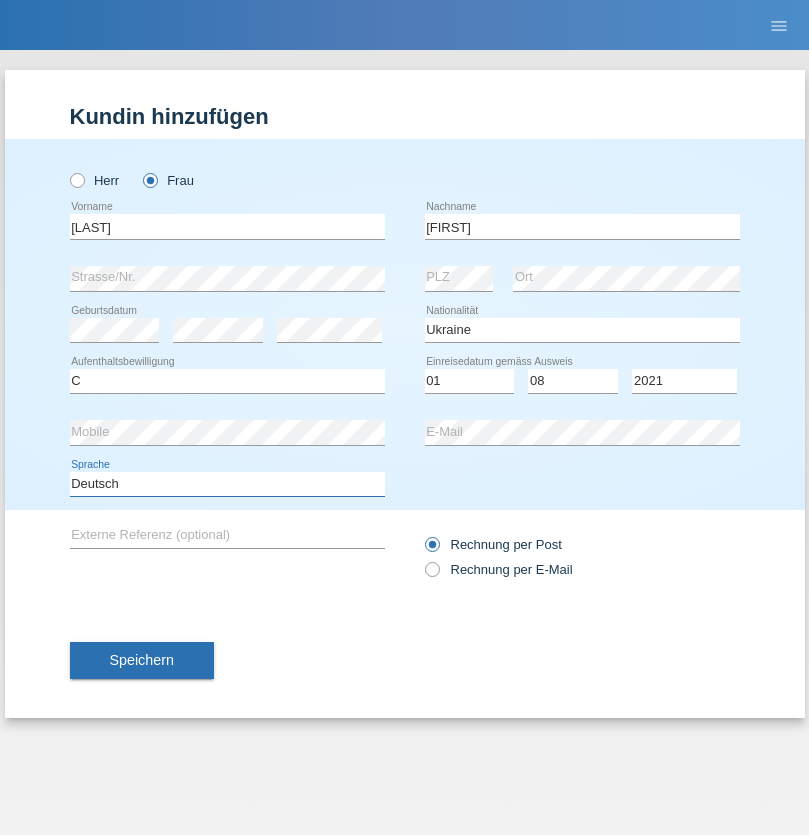 select on "en" 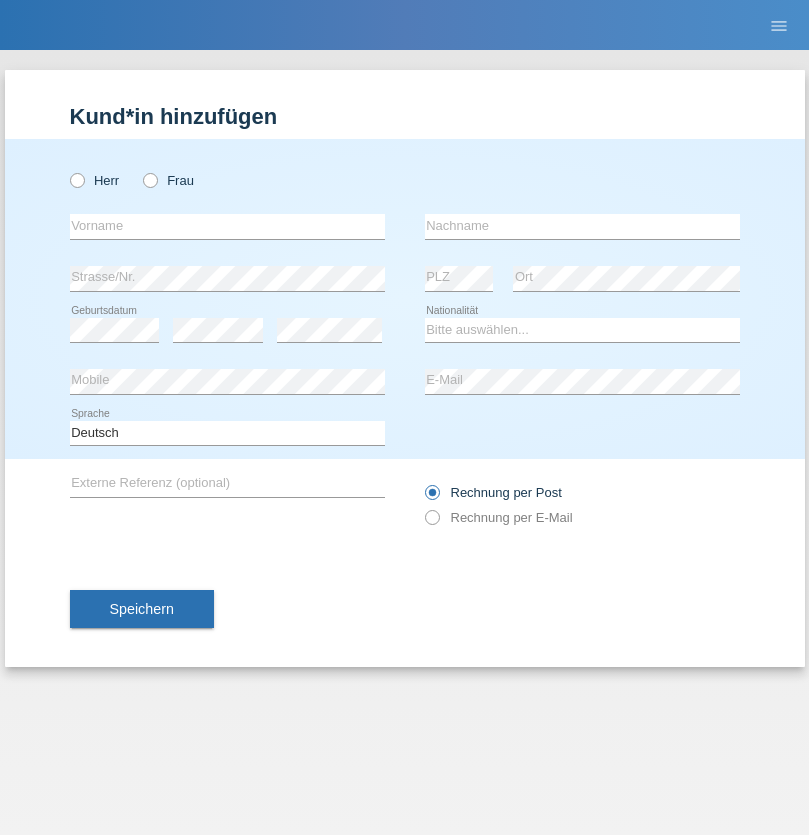 scroll, scrollTop: 0, scrollLeft: 0, axis: both 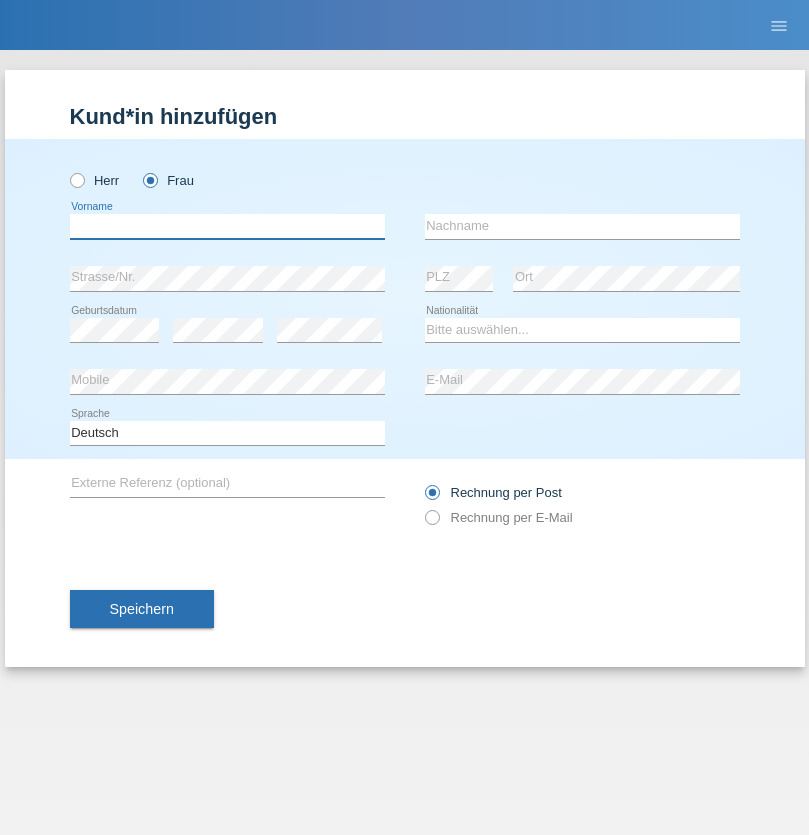 click at bounding box center [227, 226] 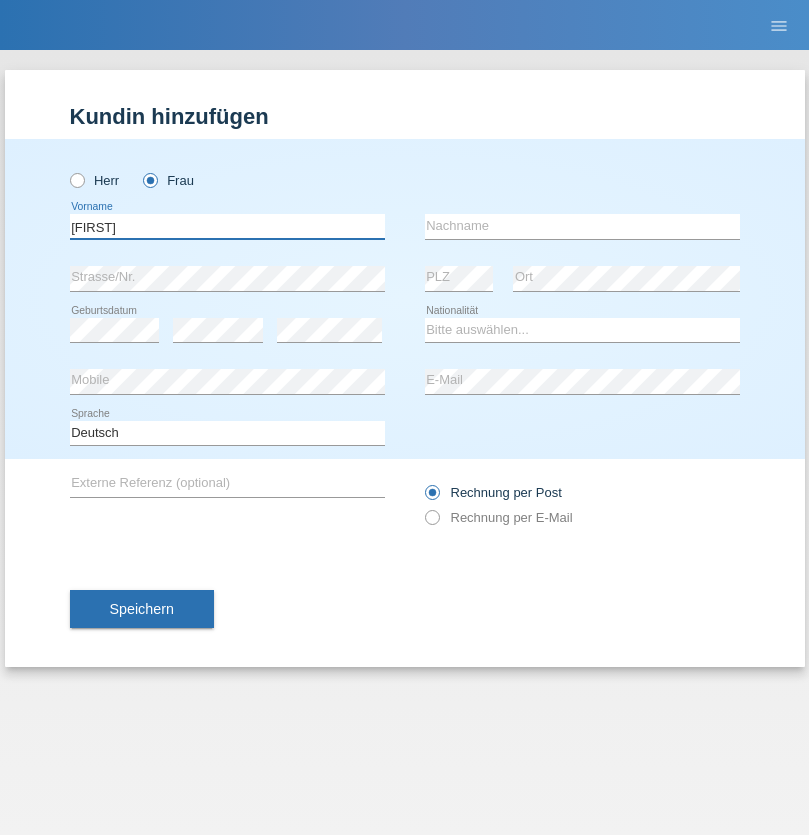 type on "Jaqueline" 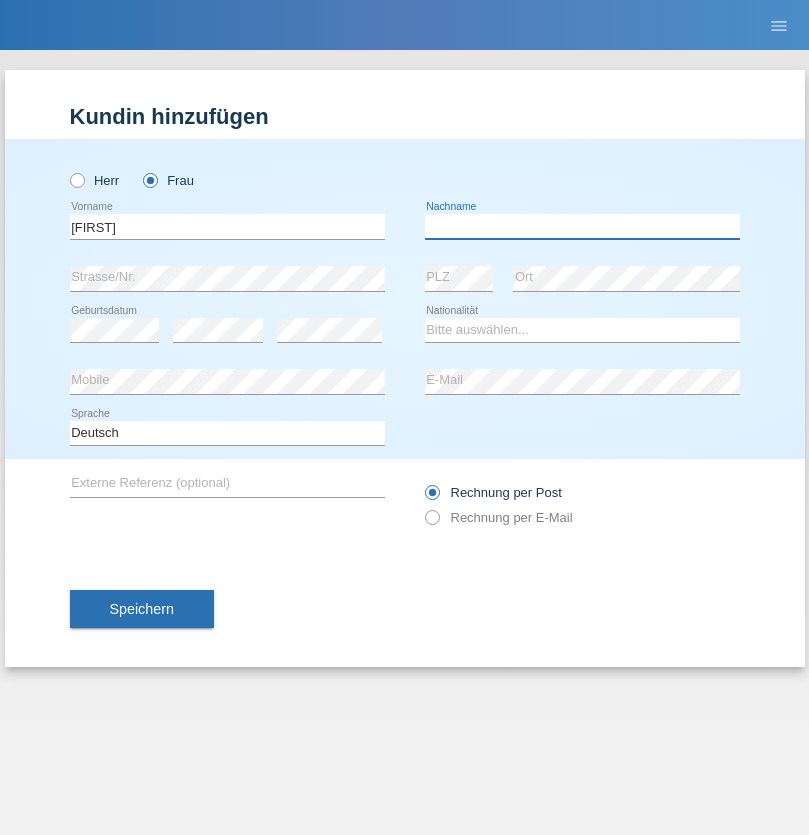 click at bounding box center [582, 226] 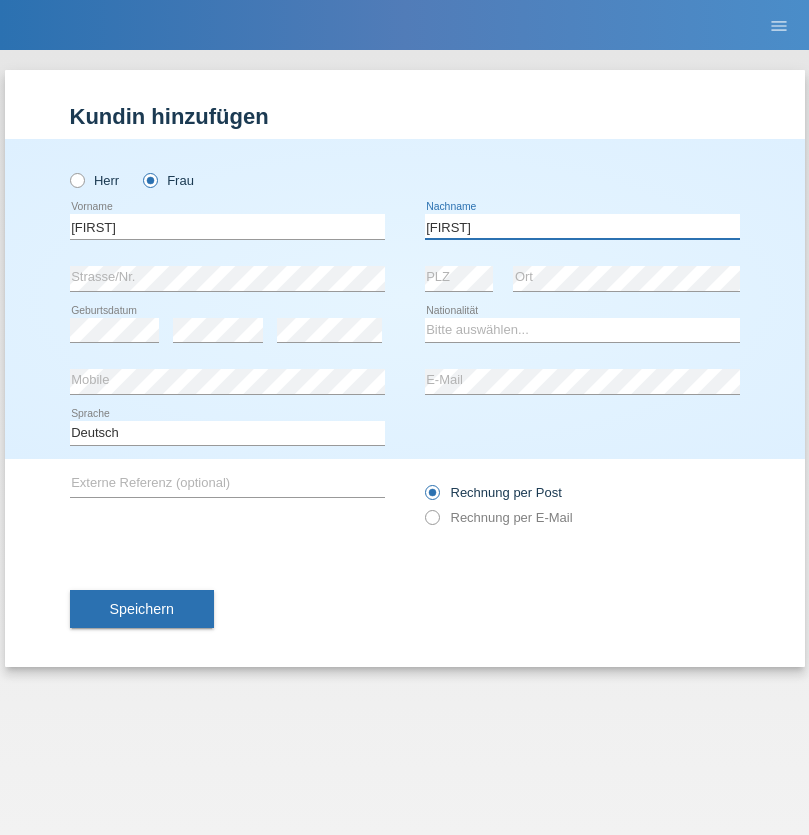 type on "Gjini" 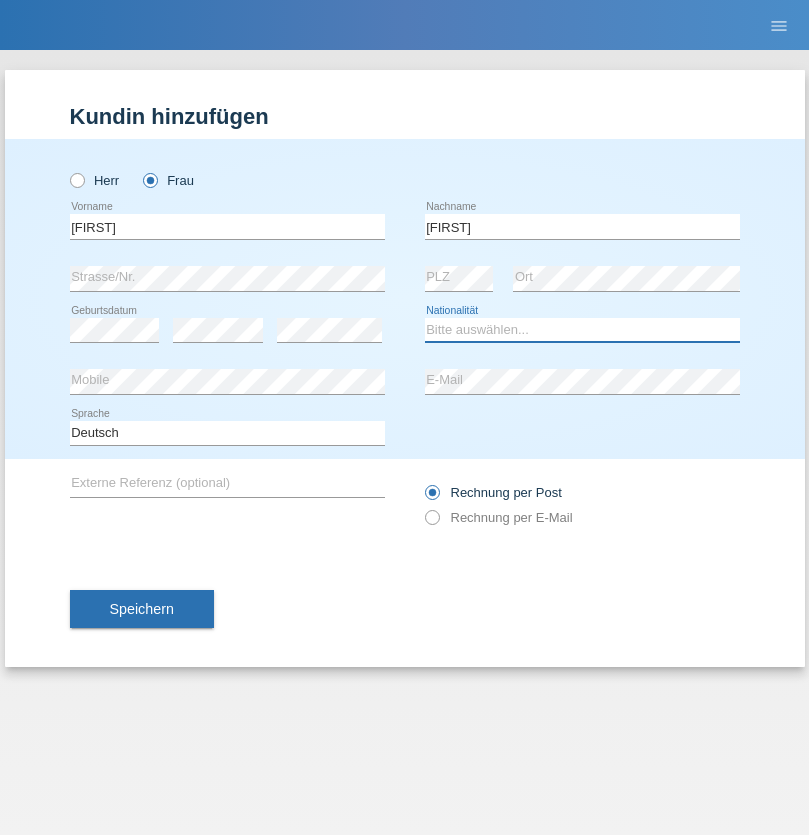 select on "DE" 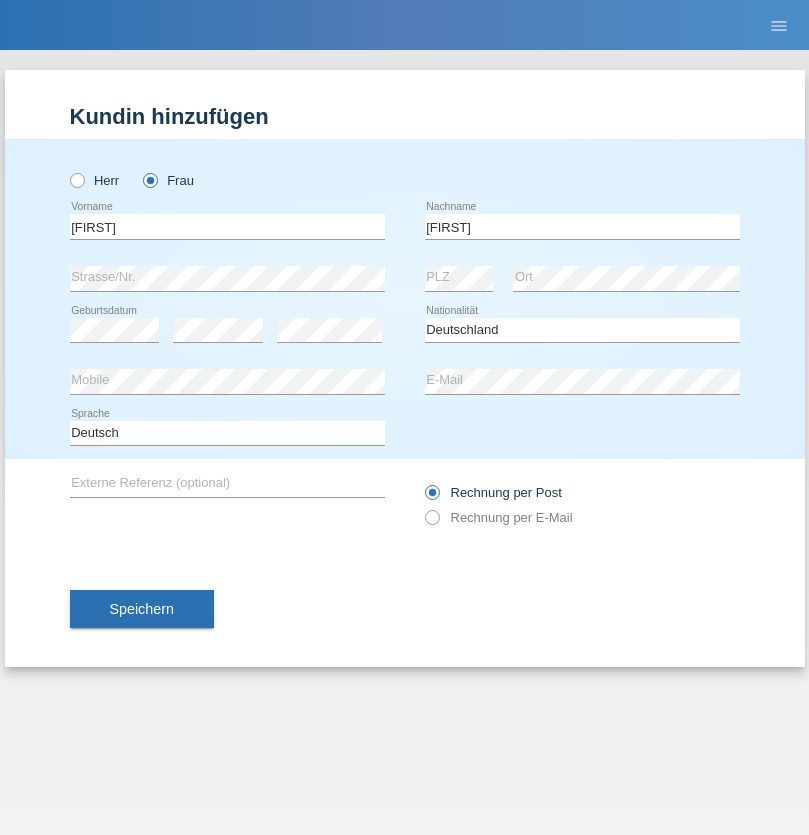select on "C" 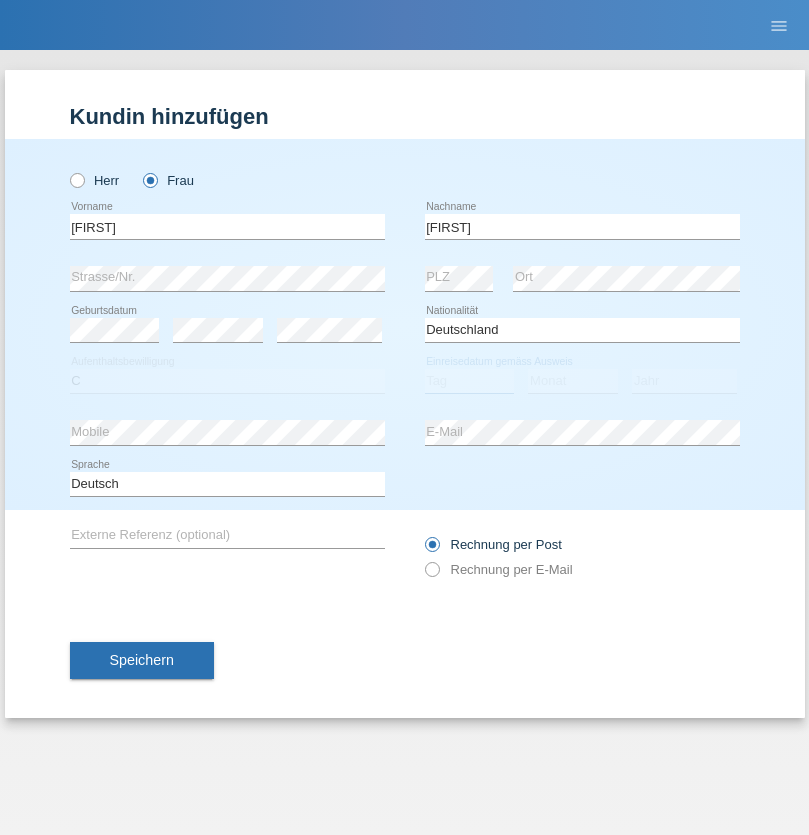 select on "30" 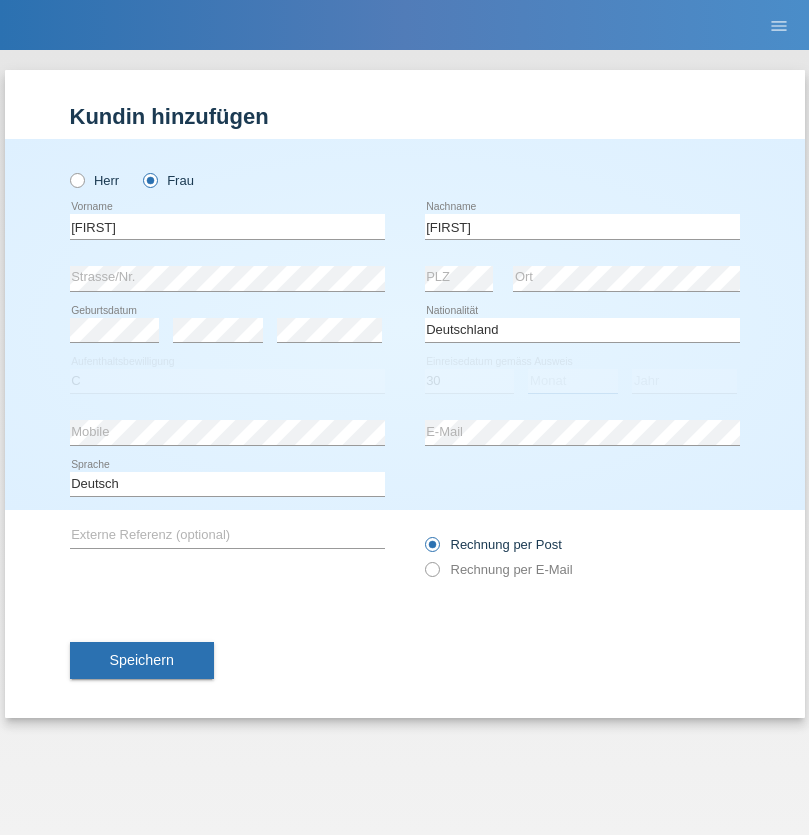 select on "09" 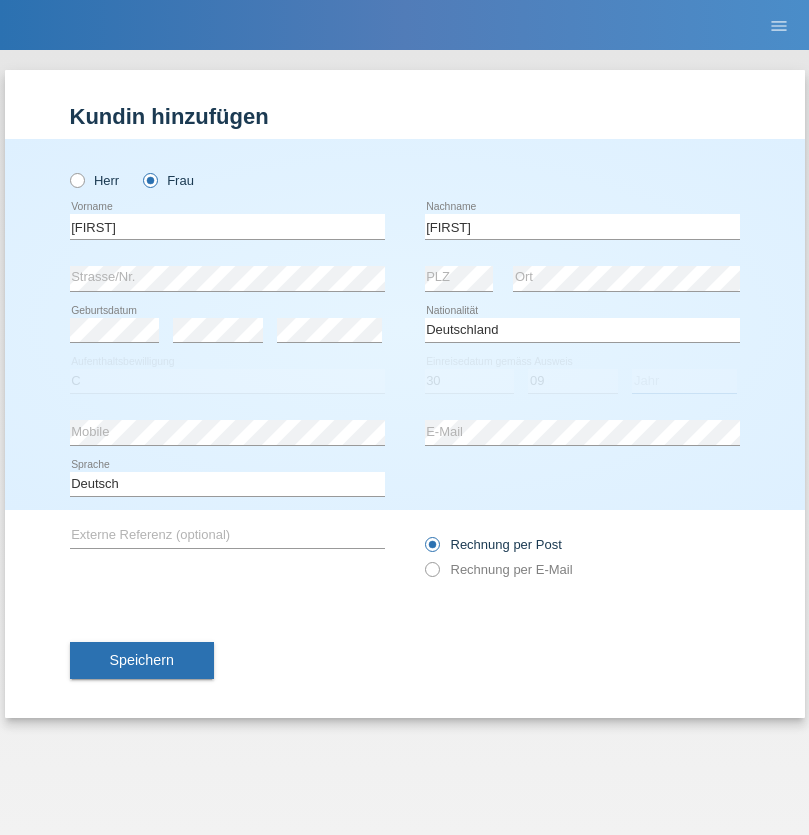 select on "2021" 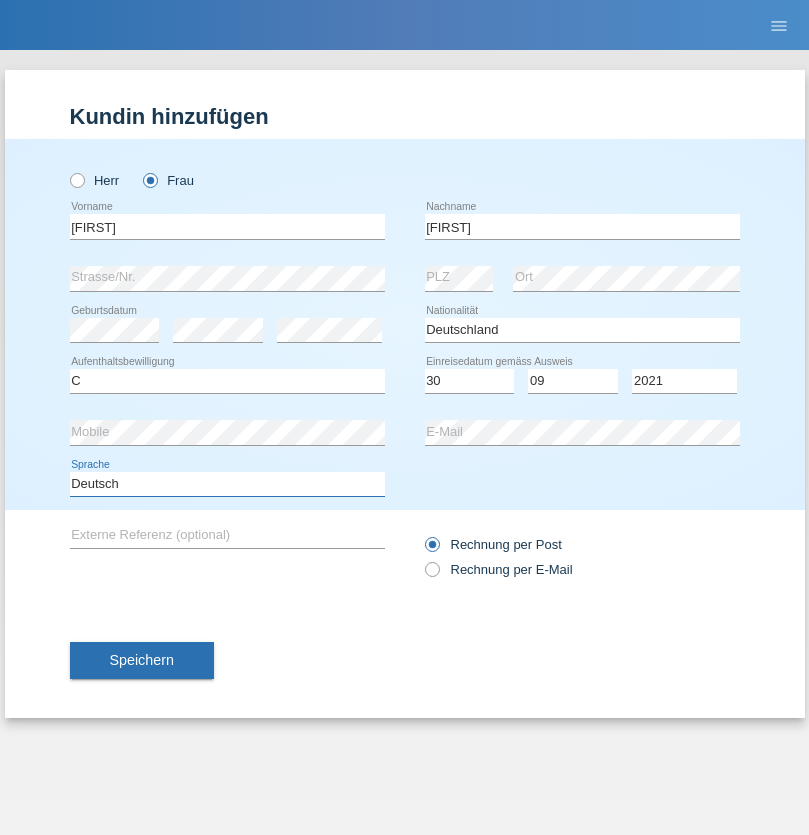 select on "en" 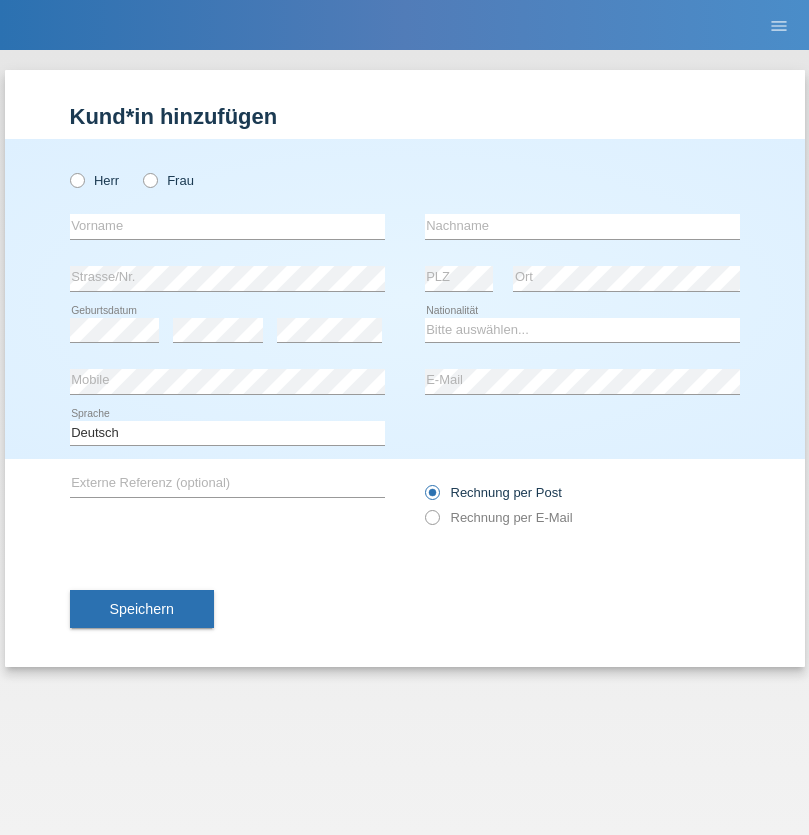 scroll, scrollTop: 0, scrollLeft: 0, axis: both 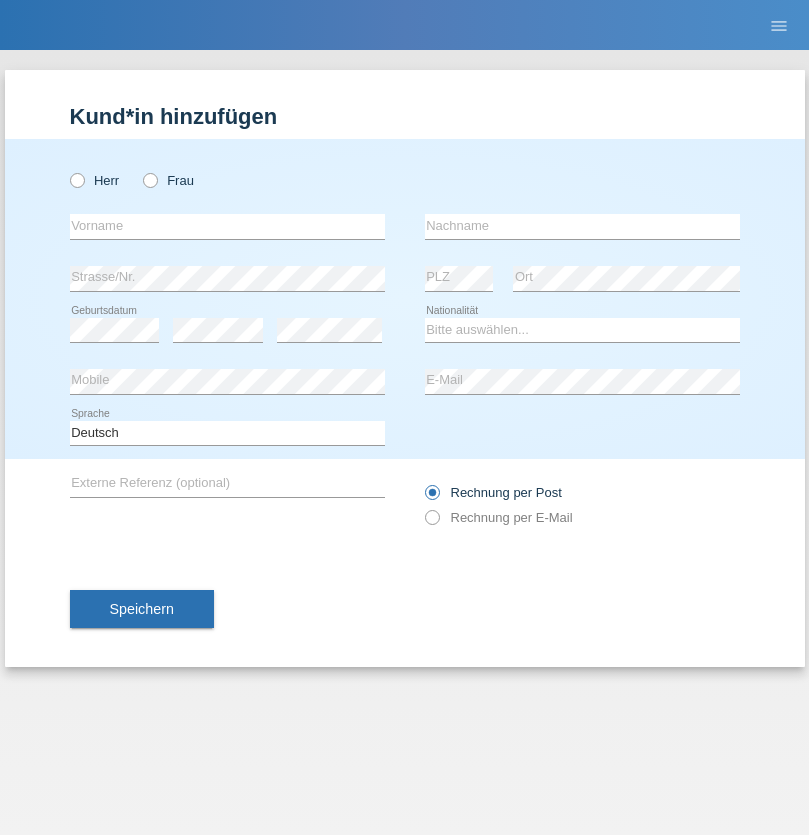 radio on "true" 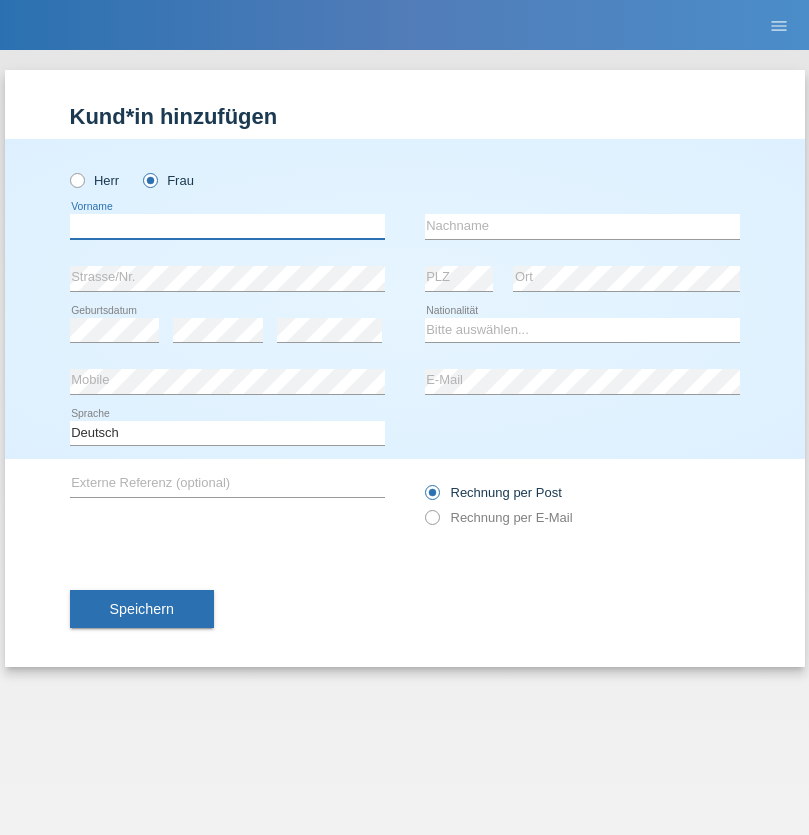 click at bounding box center (227, 226) 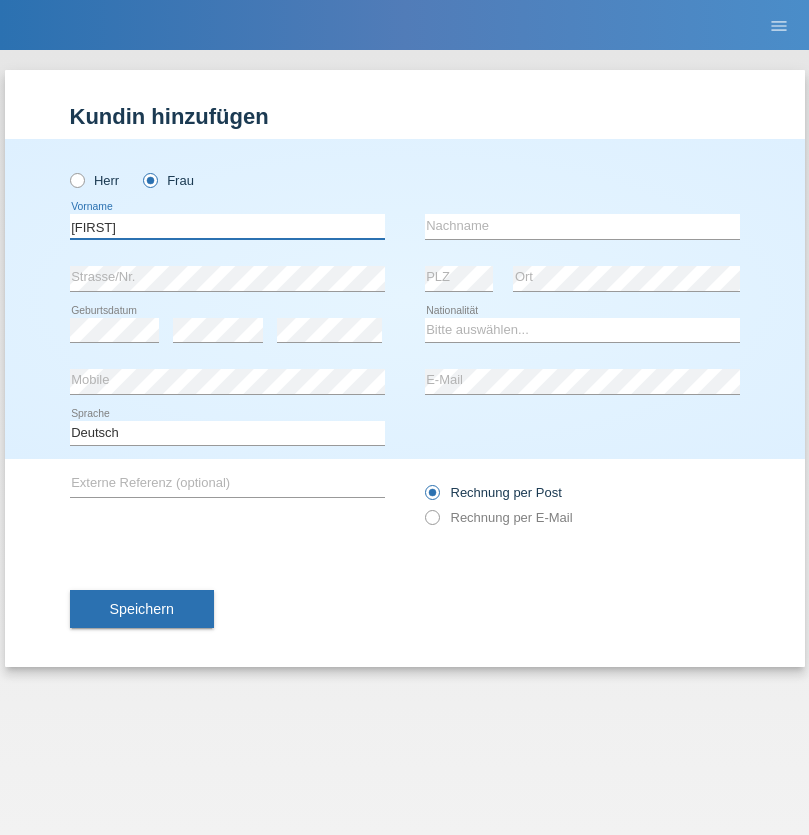 type on "[FIRST]" 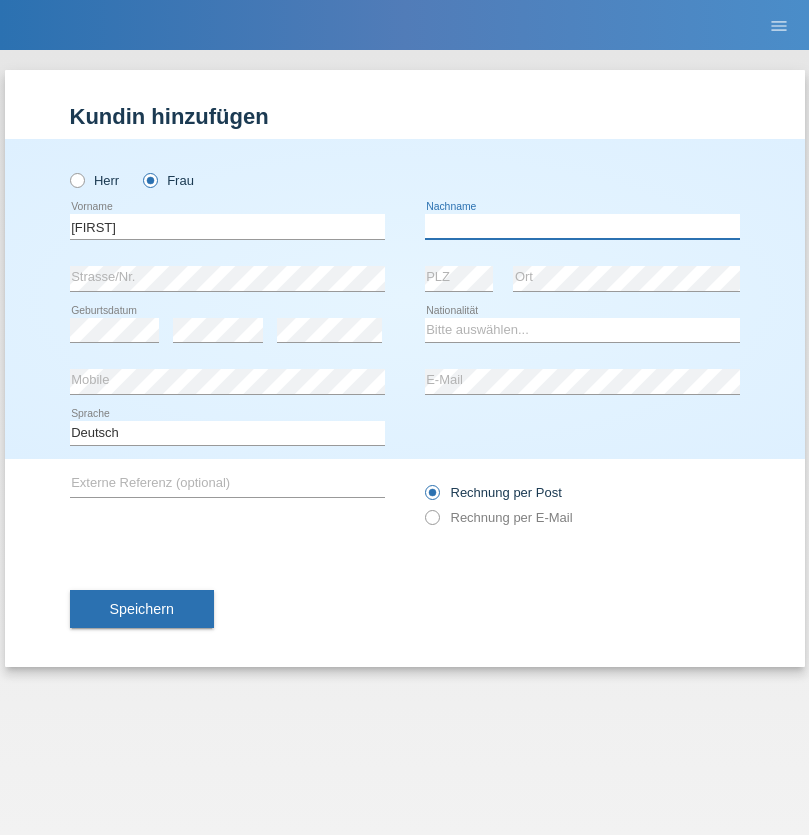 click at bounding box center [582, 226] 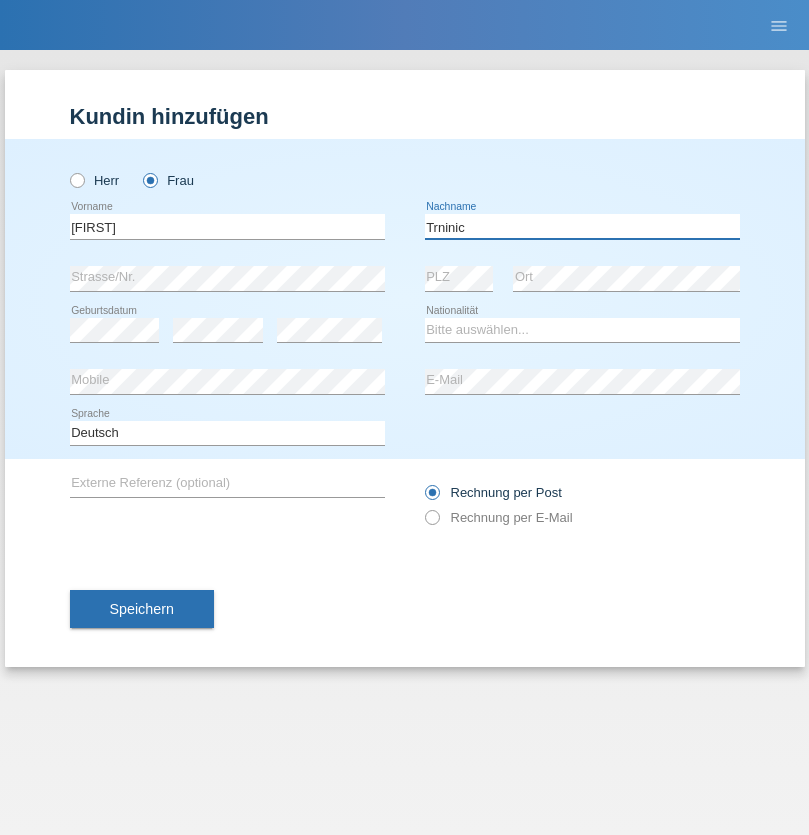type on "Trninic" 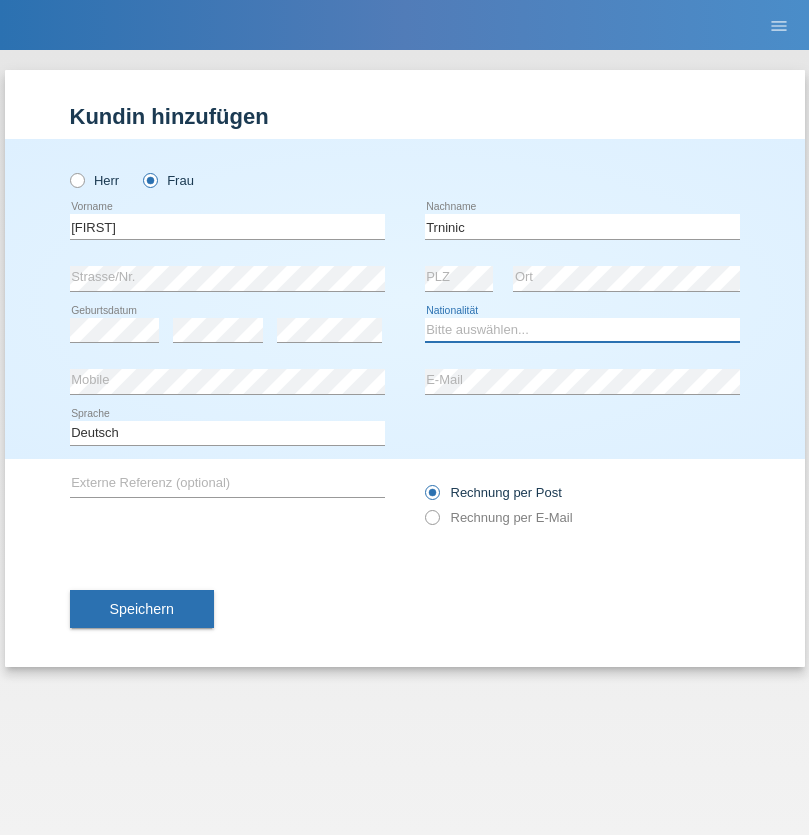 select on "HR" 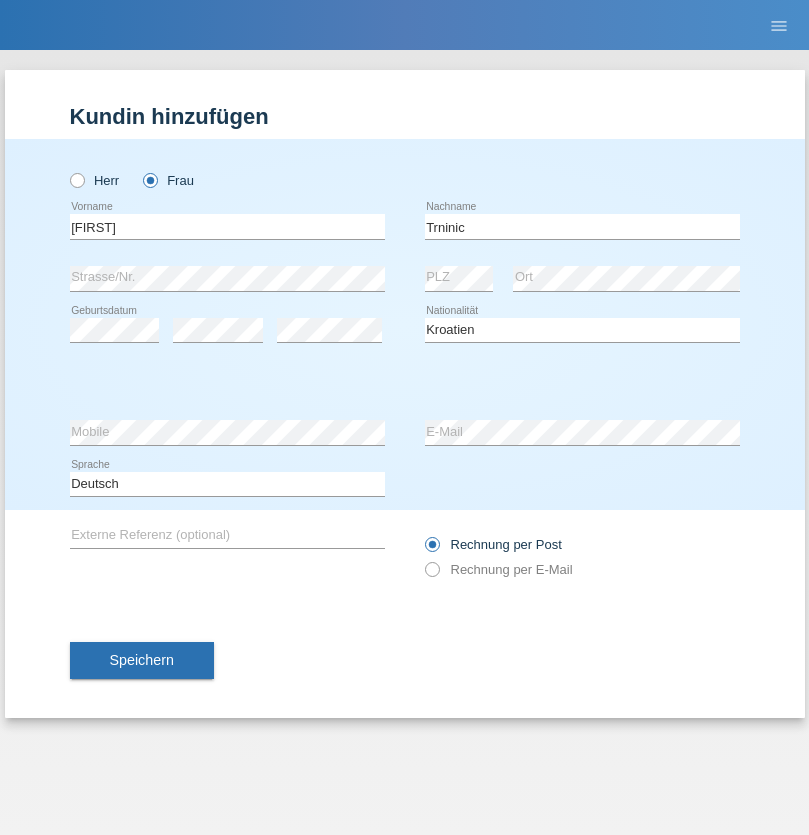 select on "C" 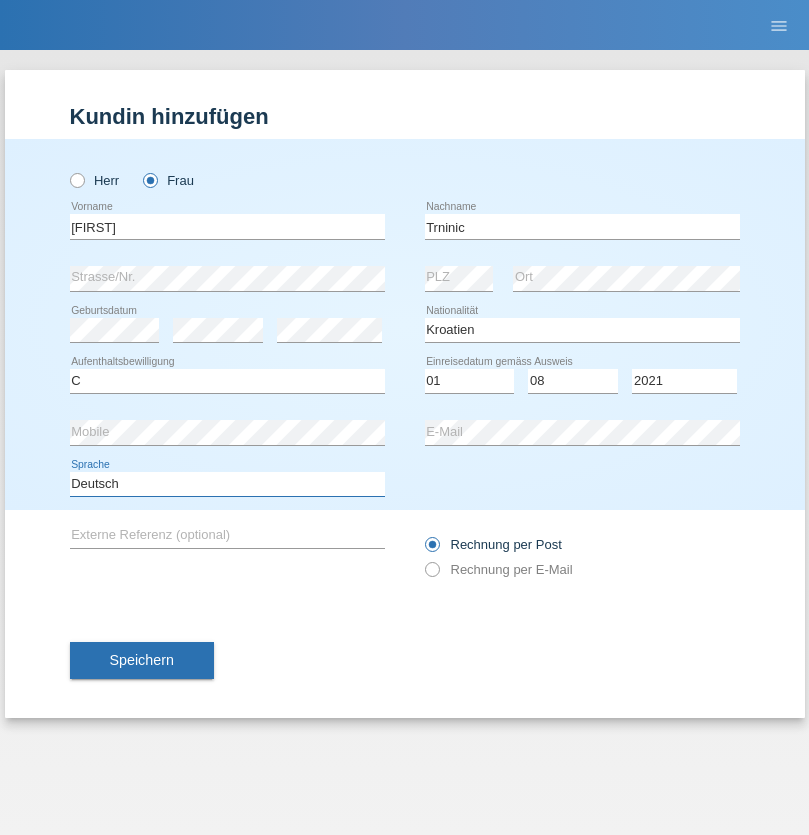 select on "en" 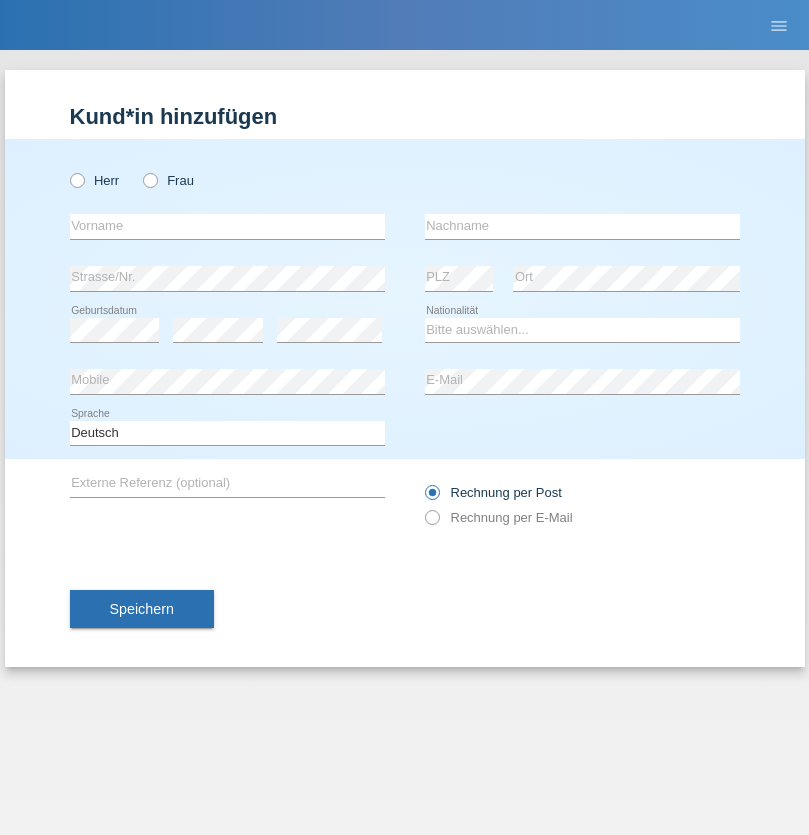 scroll, scrollTop: 0, scrollLeft: 0, axis: both 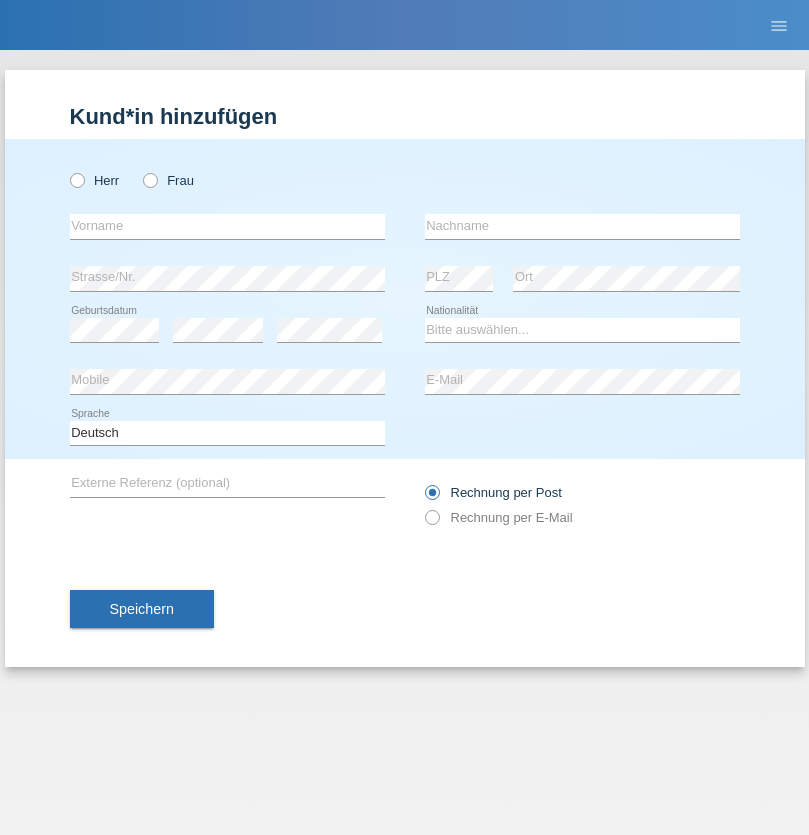 radio on "true" 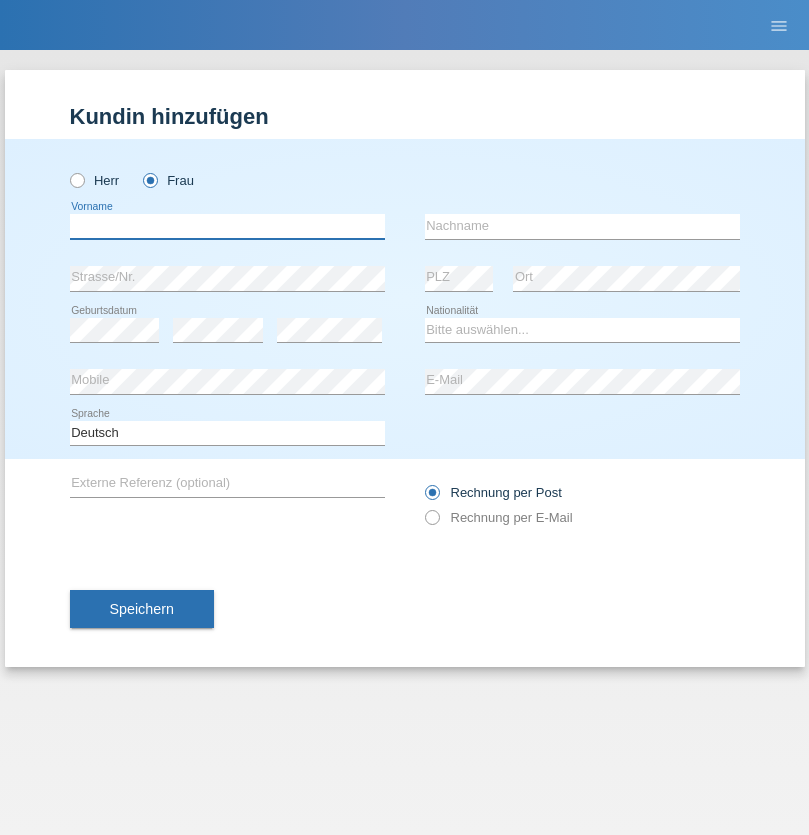 click at bounding box center (227, 226) 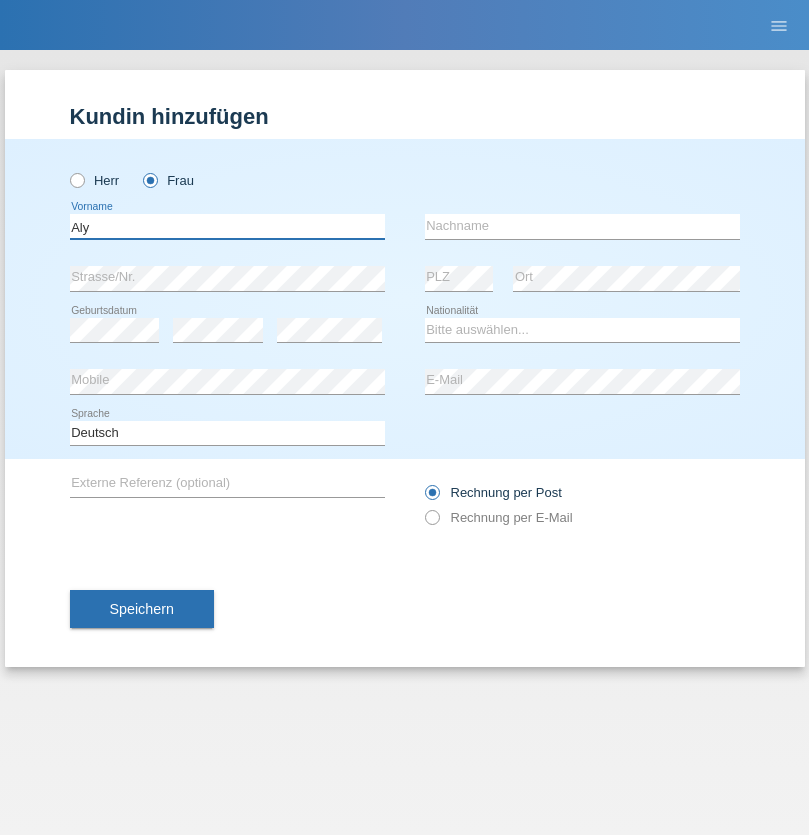 type on "Aly" 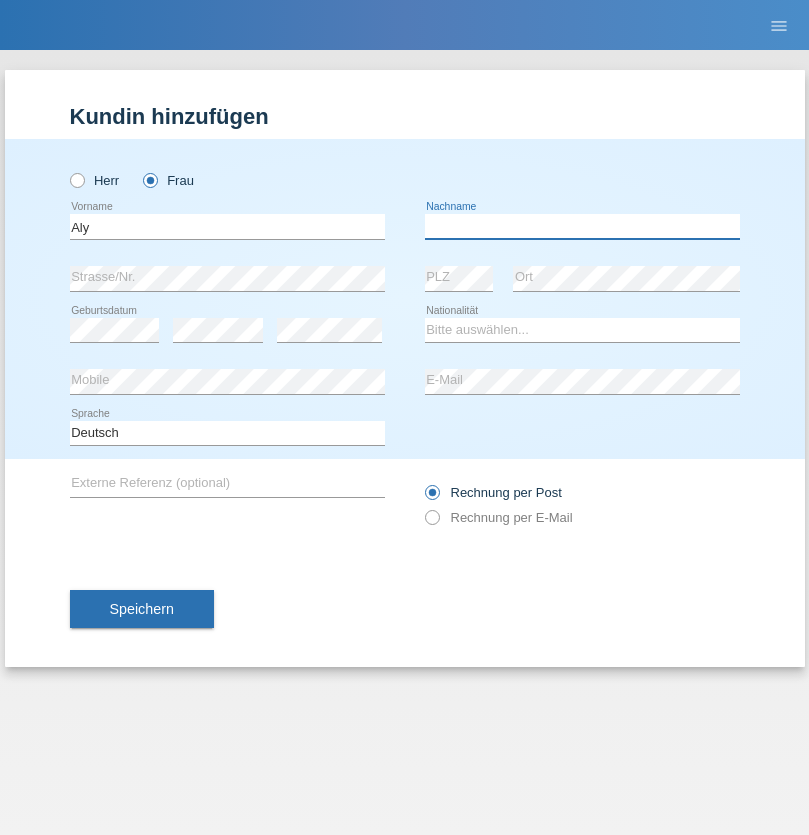 click at bounding box center (582, 226) 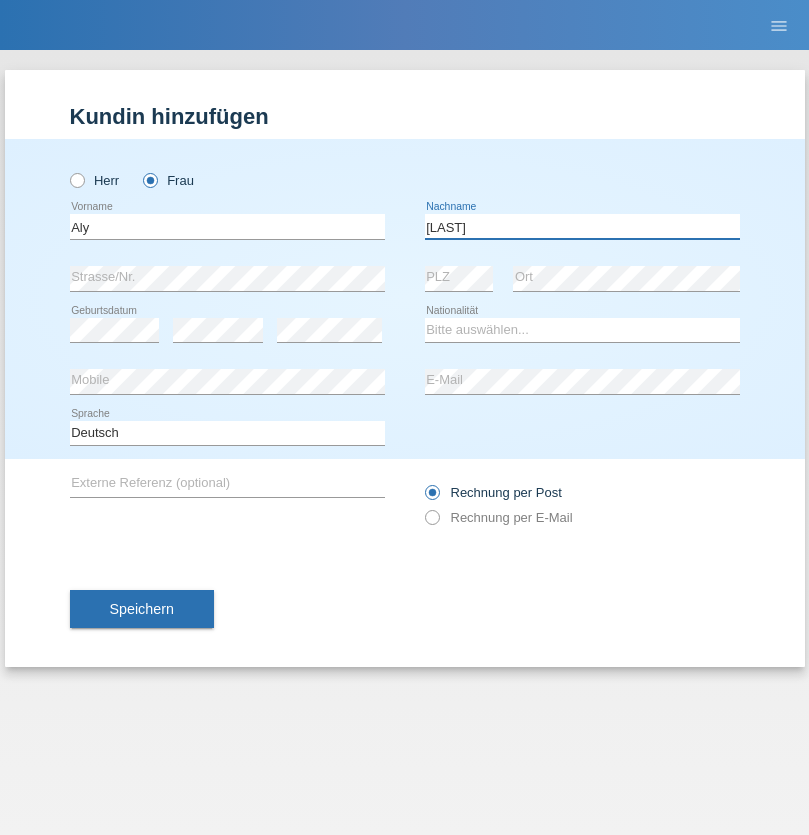 type on "[LAST]" 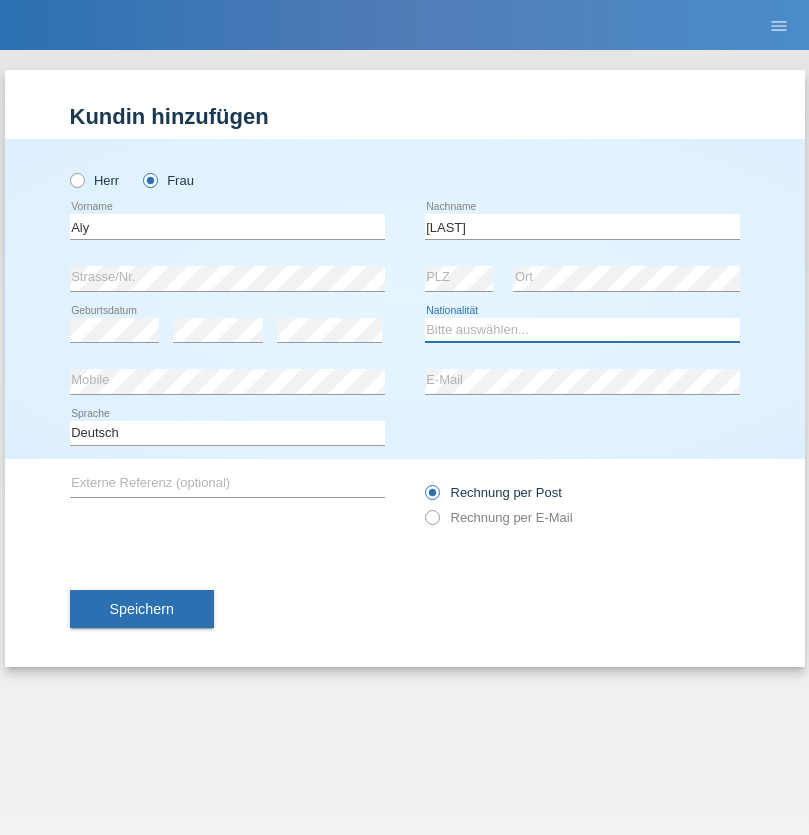 select on "DM" 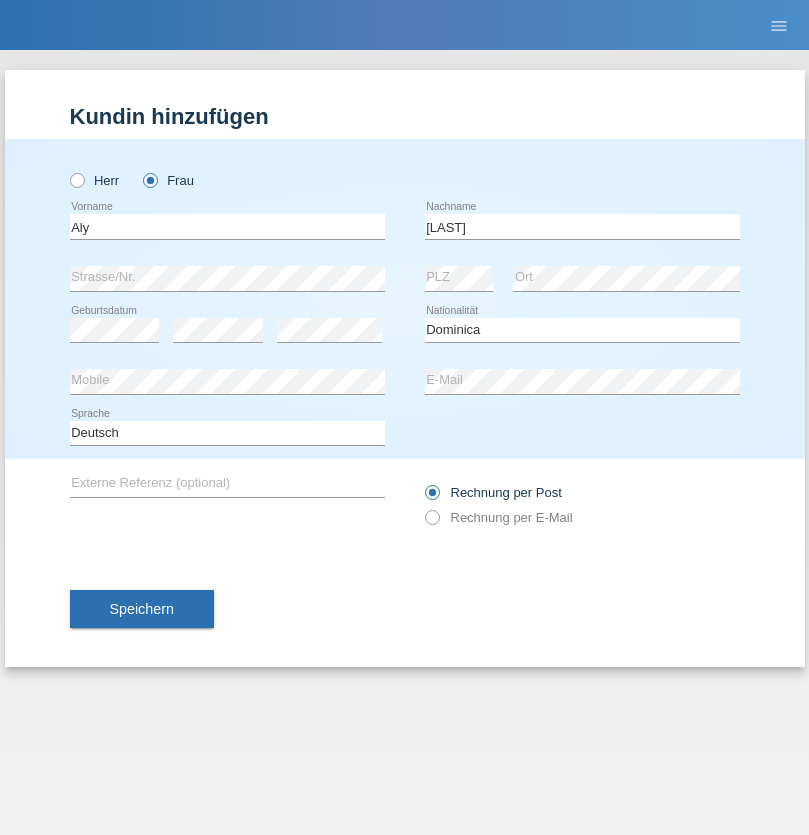 select on "C" 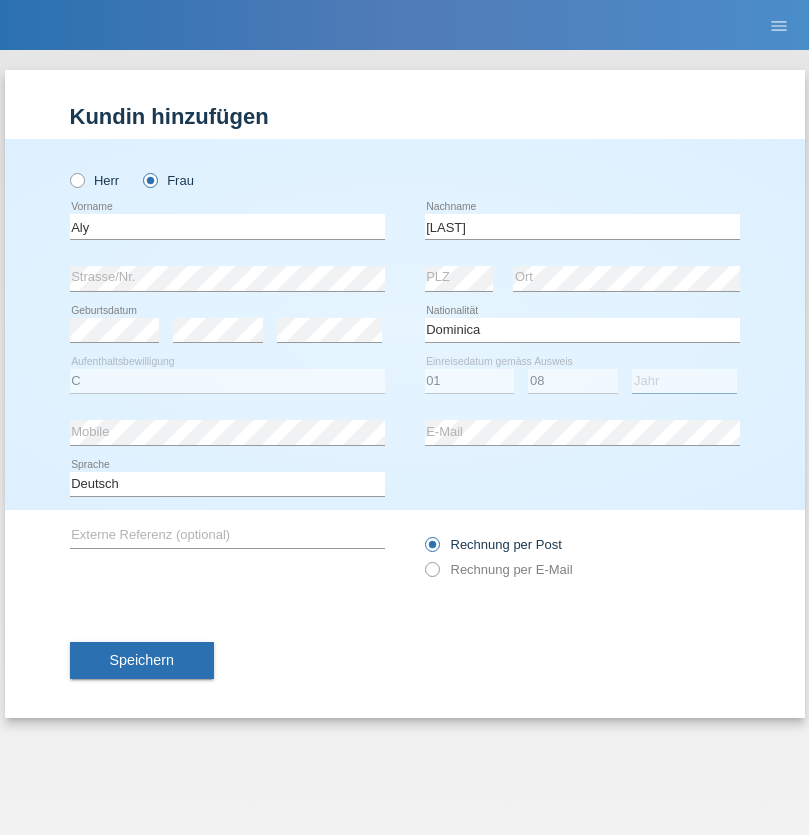 select on "2021" 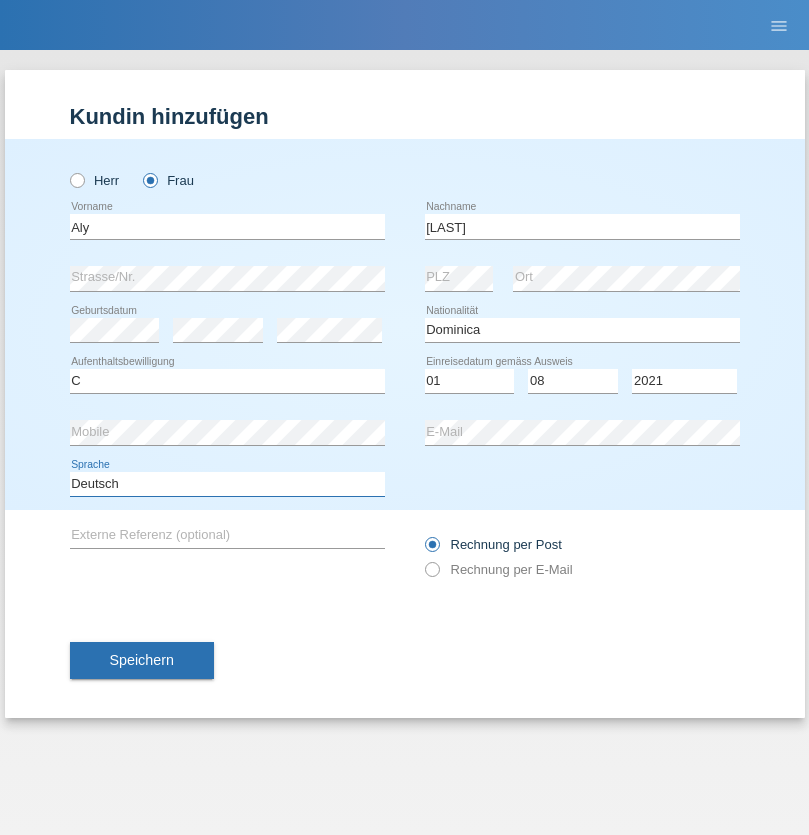 select on "en" 